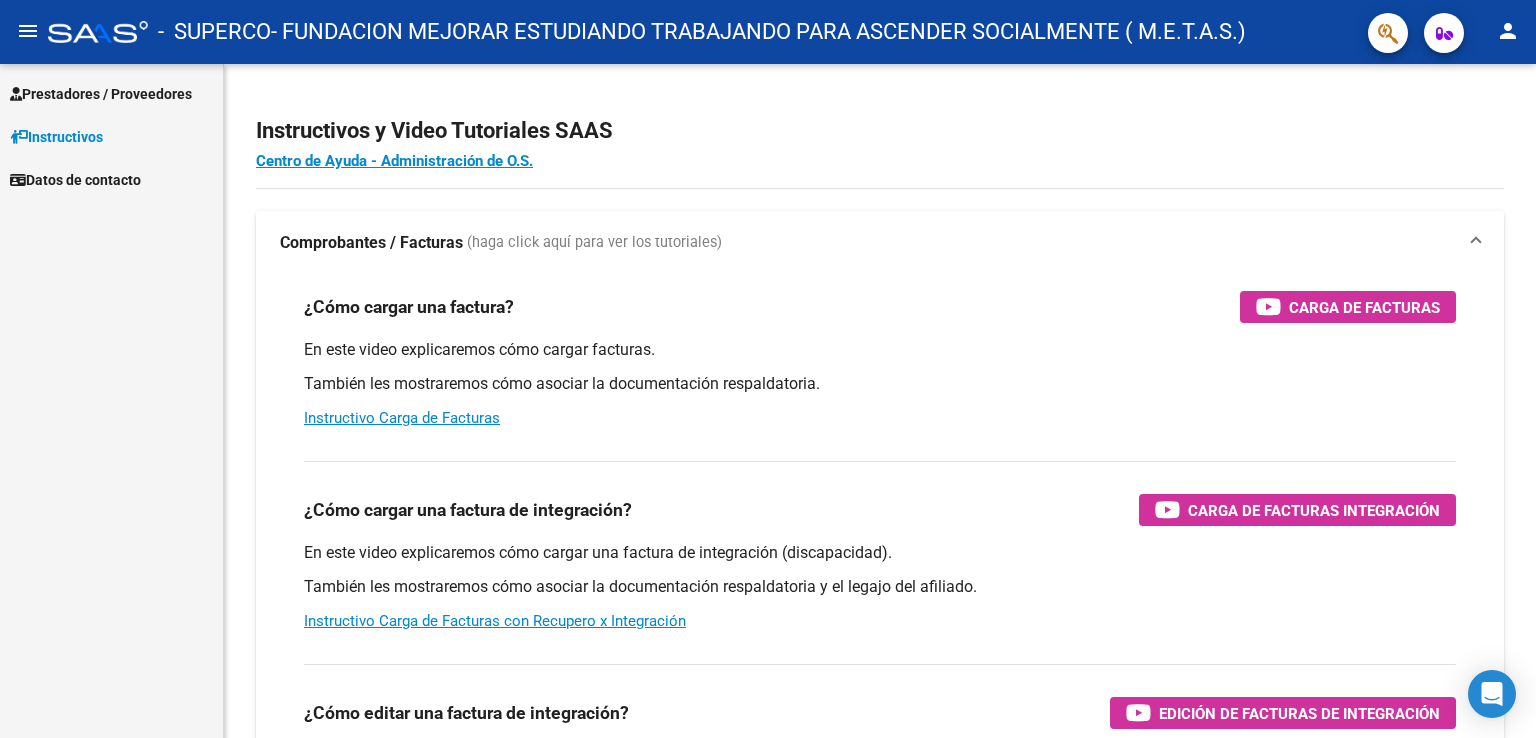 scroll, scrollTop: 0, scrollLeft: 0, axis: both 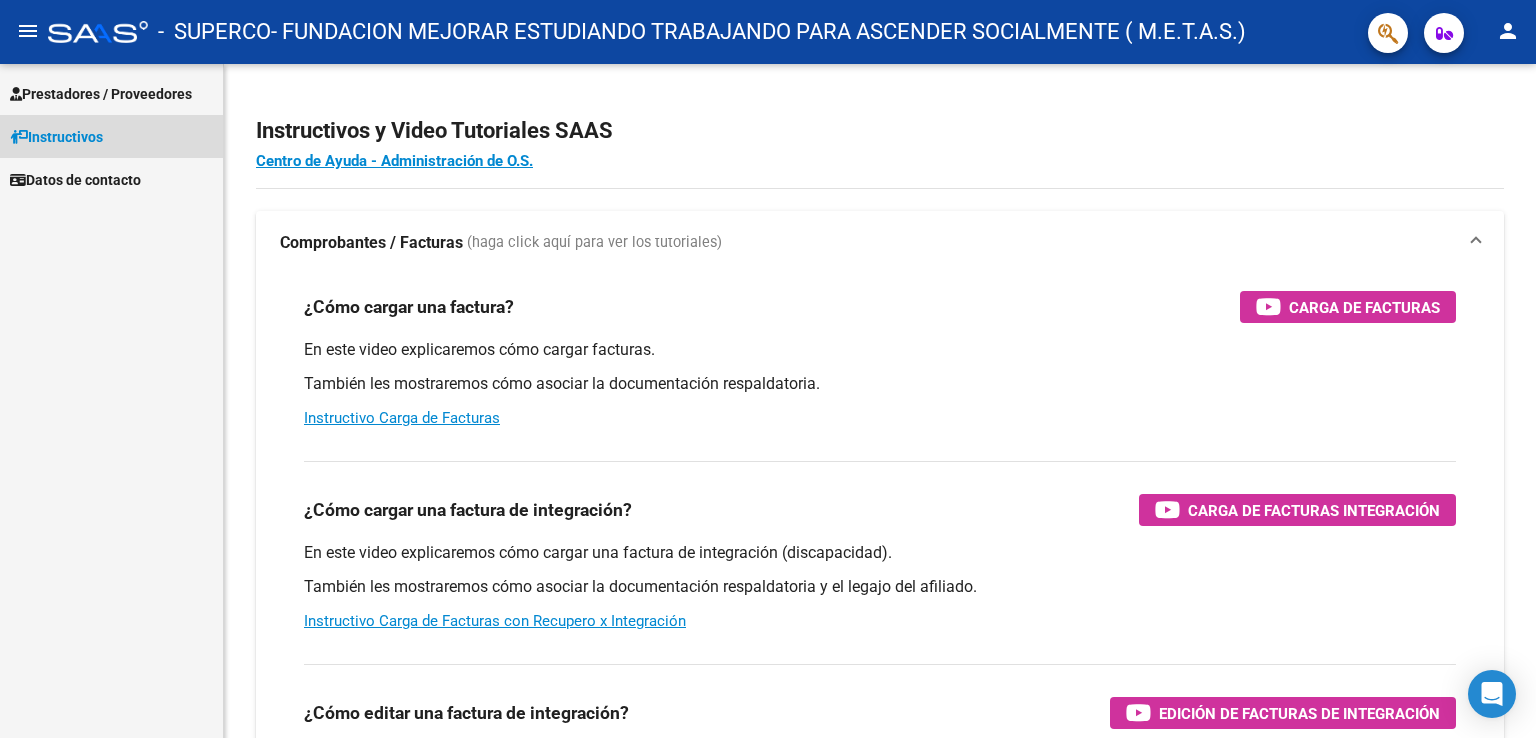 click on "Instructivos" at bounding box center [56, 137] 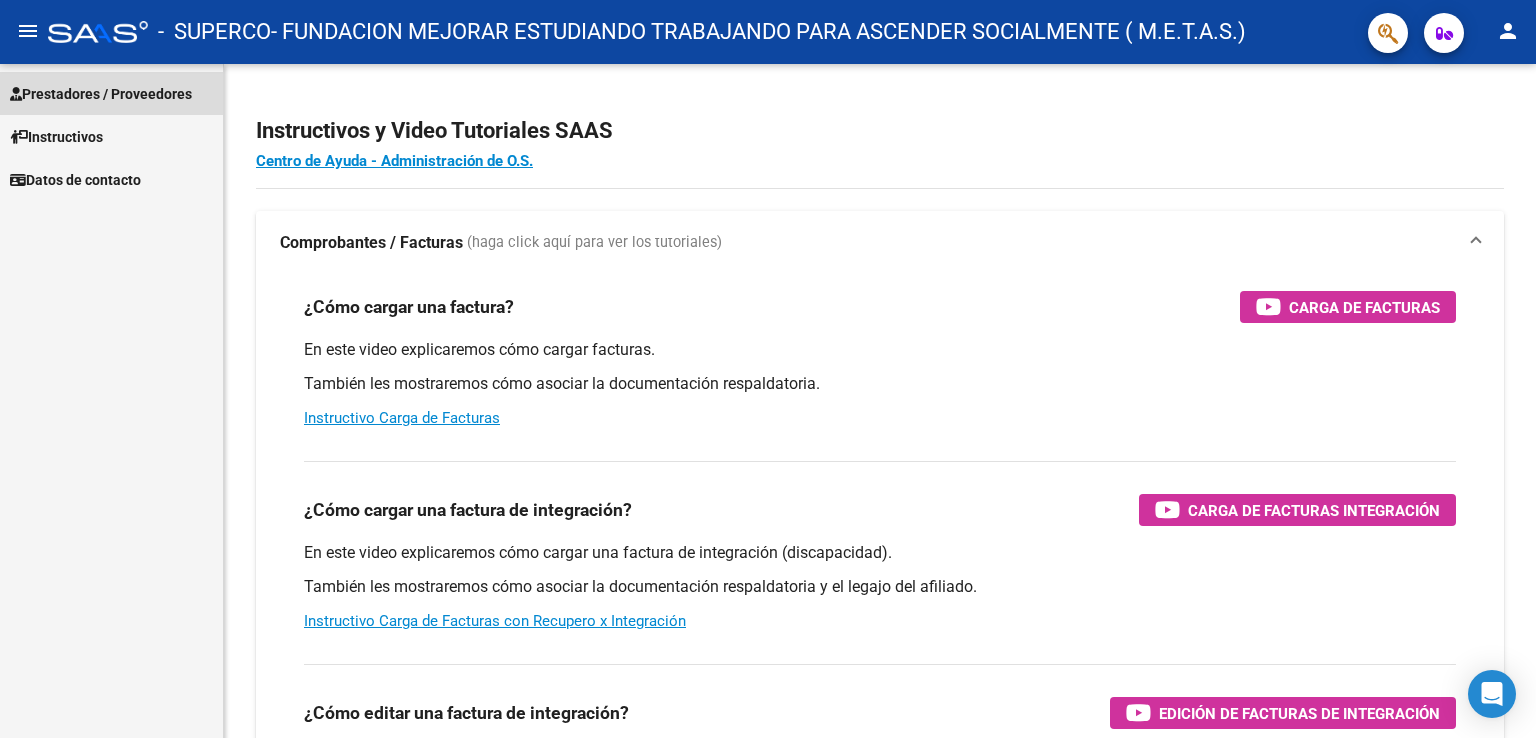 click on "Prestadores / Proveedores" at bounding box center [101, 94] 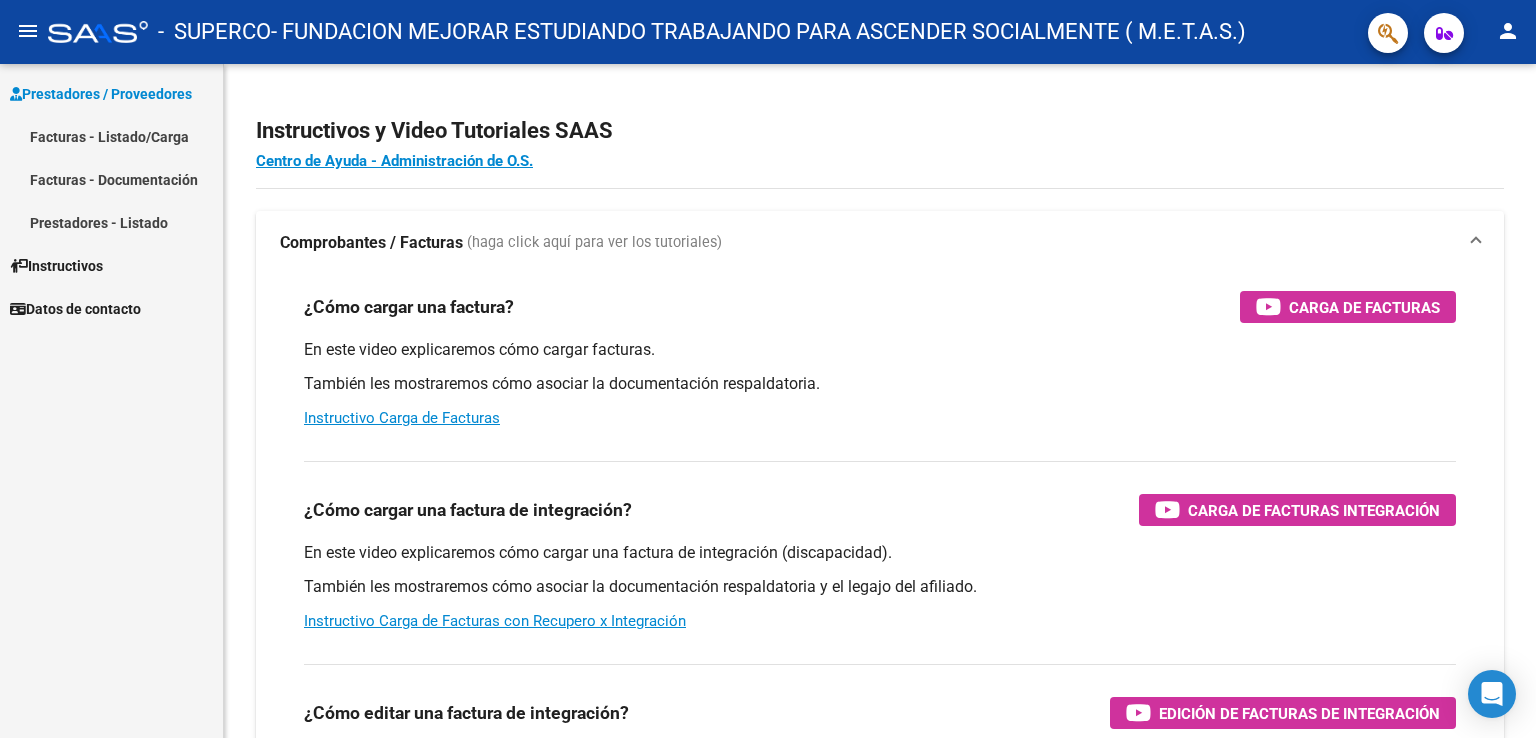 click on "Facturas - Listado/Carga" at bounding box center [111, 136] 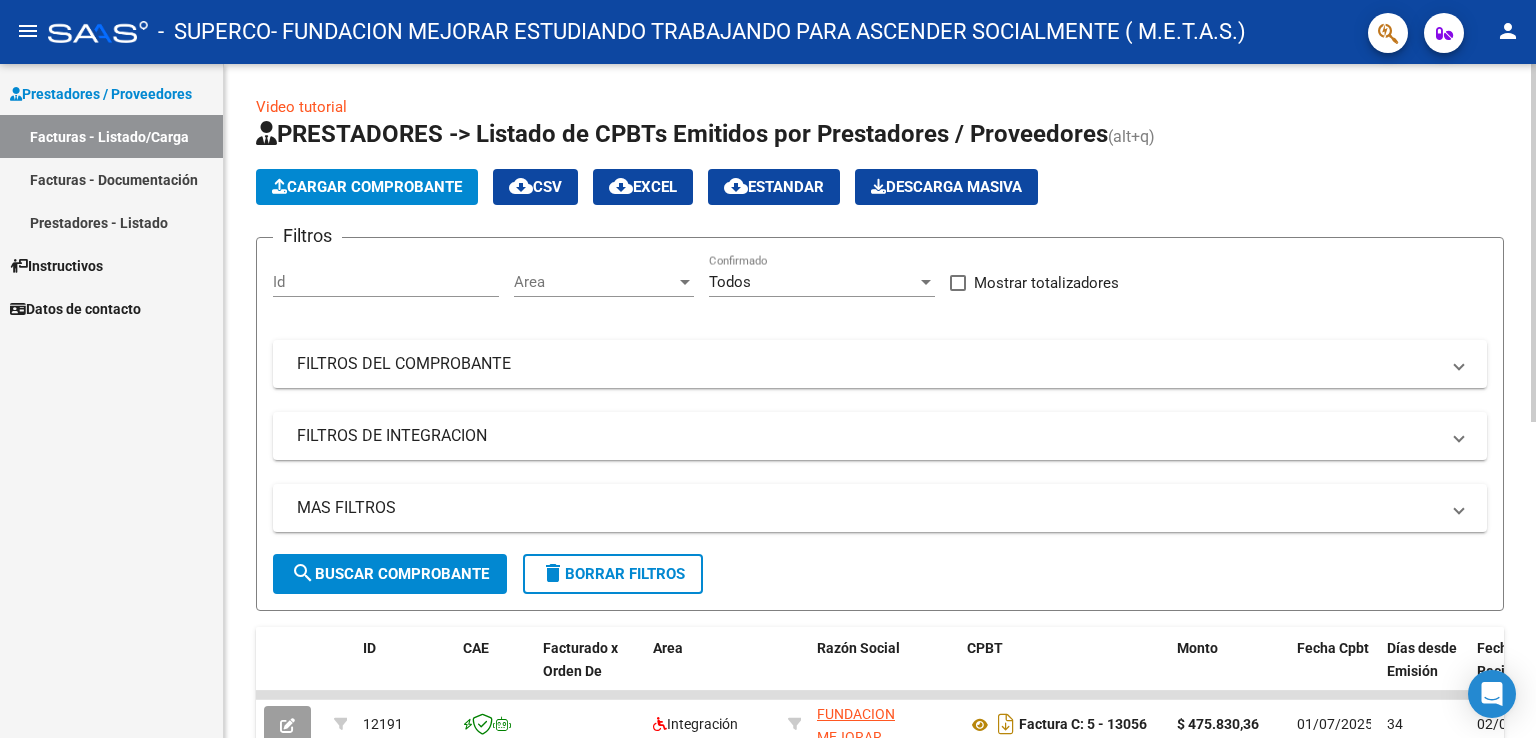 click on "Cargar Comprobante" 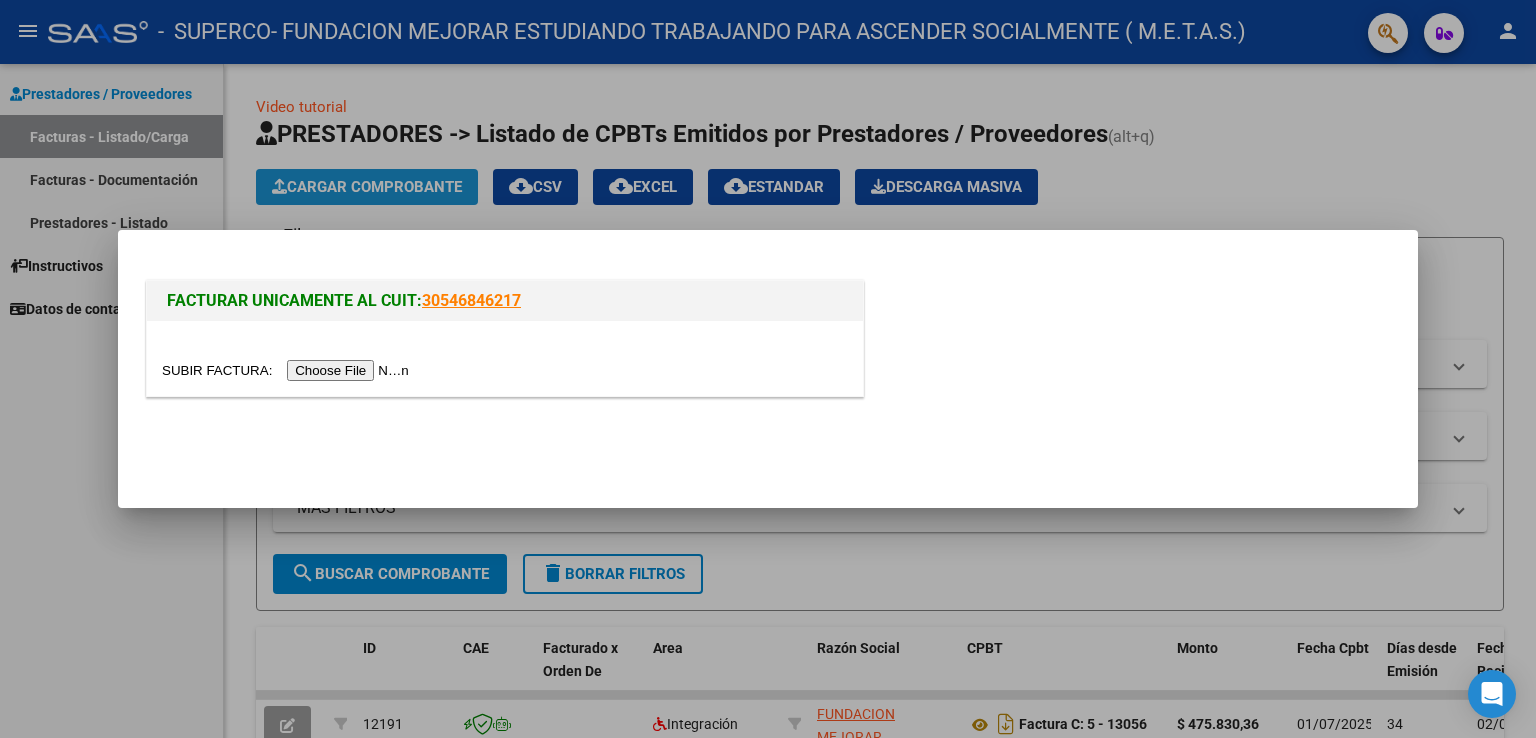click at bounding box center (768, 369) 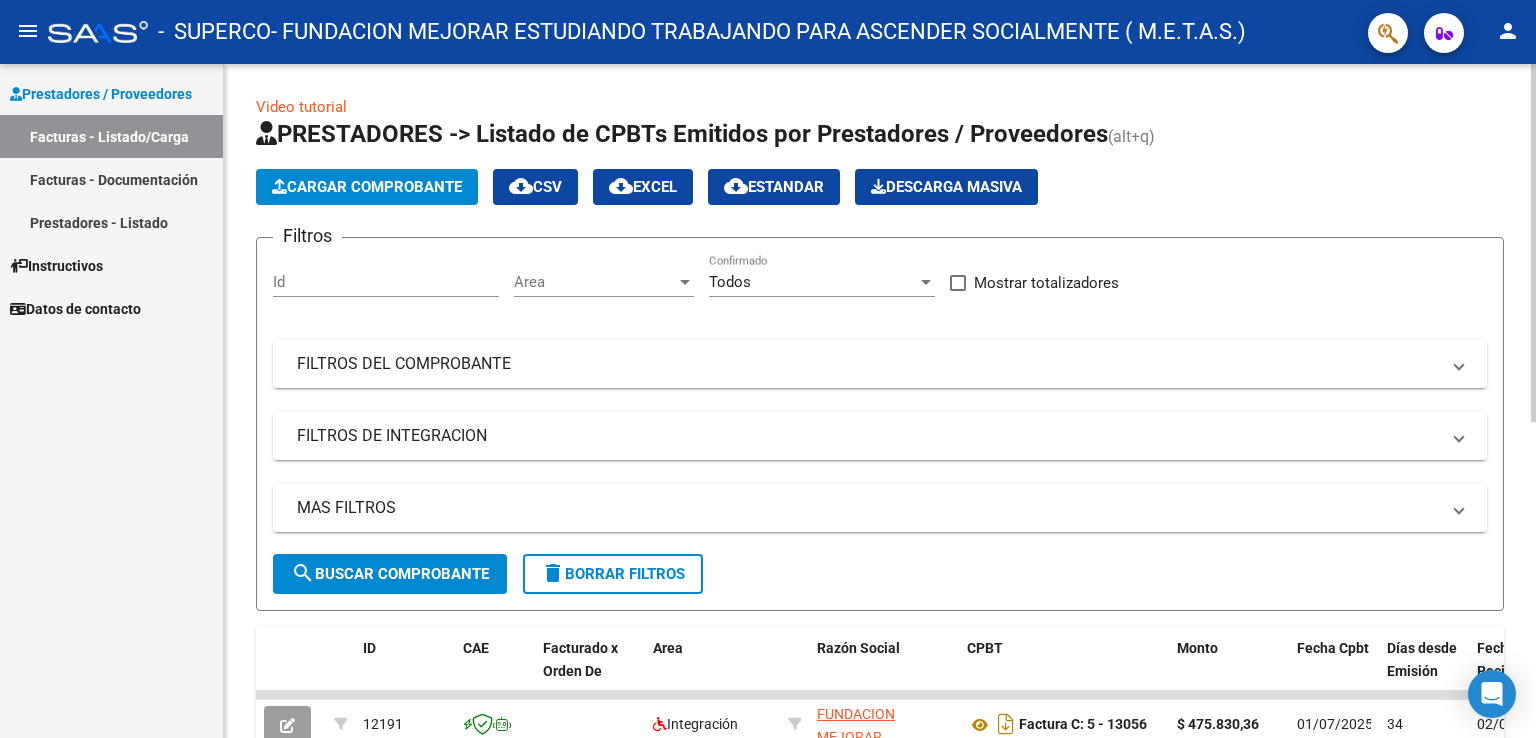 click on "Cargar Comprobante" 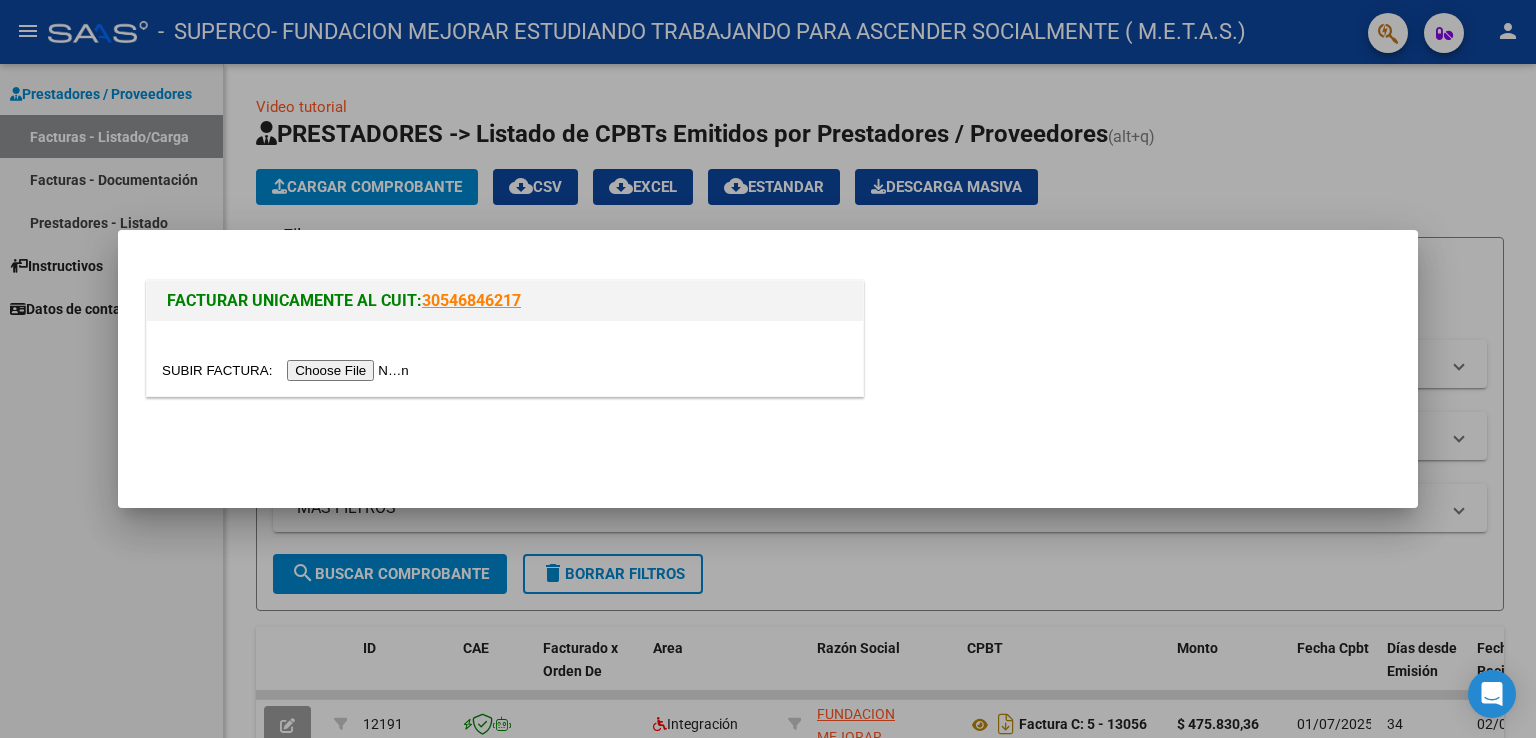 click at bounding box center [288, 370] 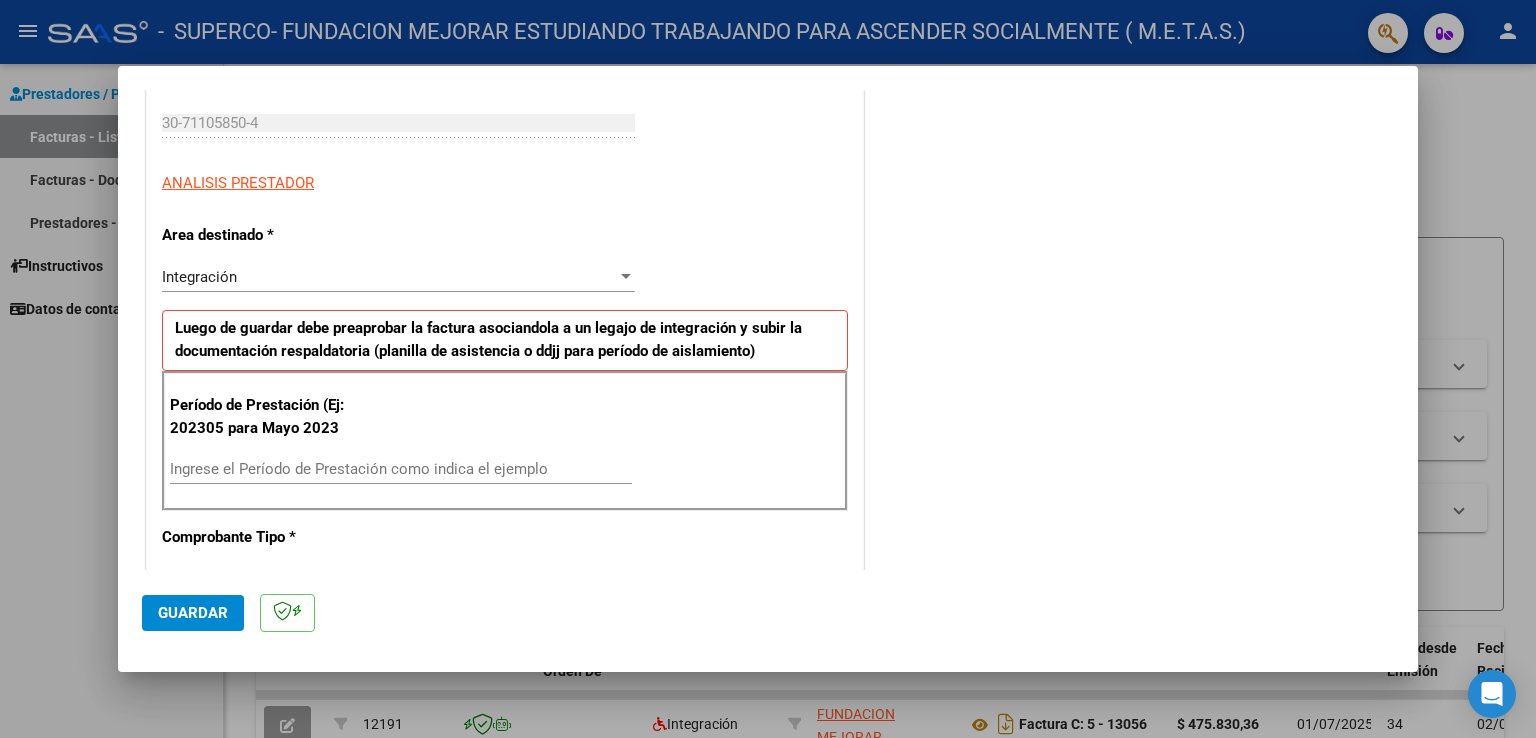 scroll, scrollTop: 500, scrollLeft: 0, axis: vertical 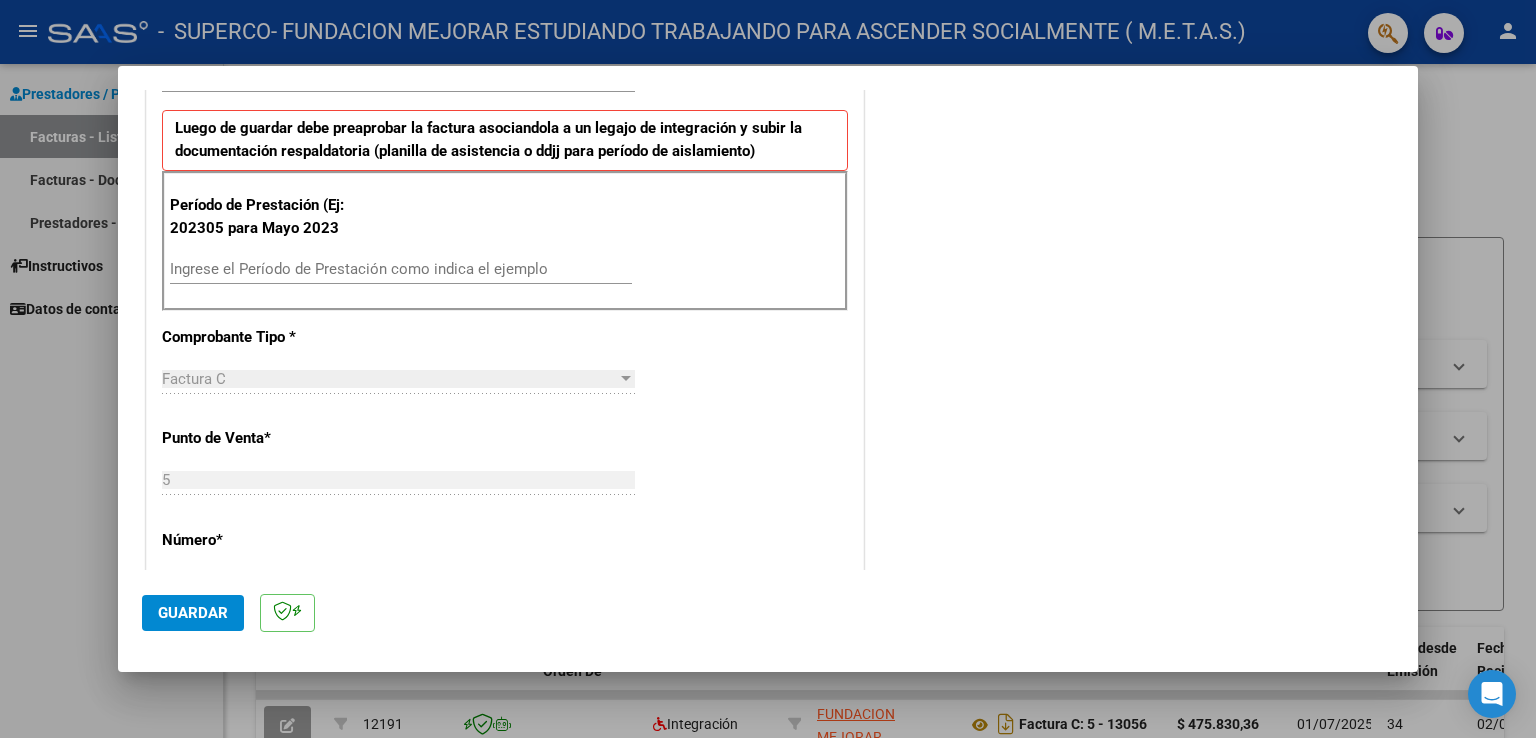 click on "Ingrese el Período de Prestación como indica el ejemplo" at bounding box center (401, 269) 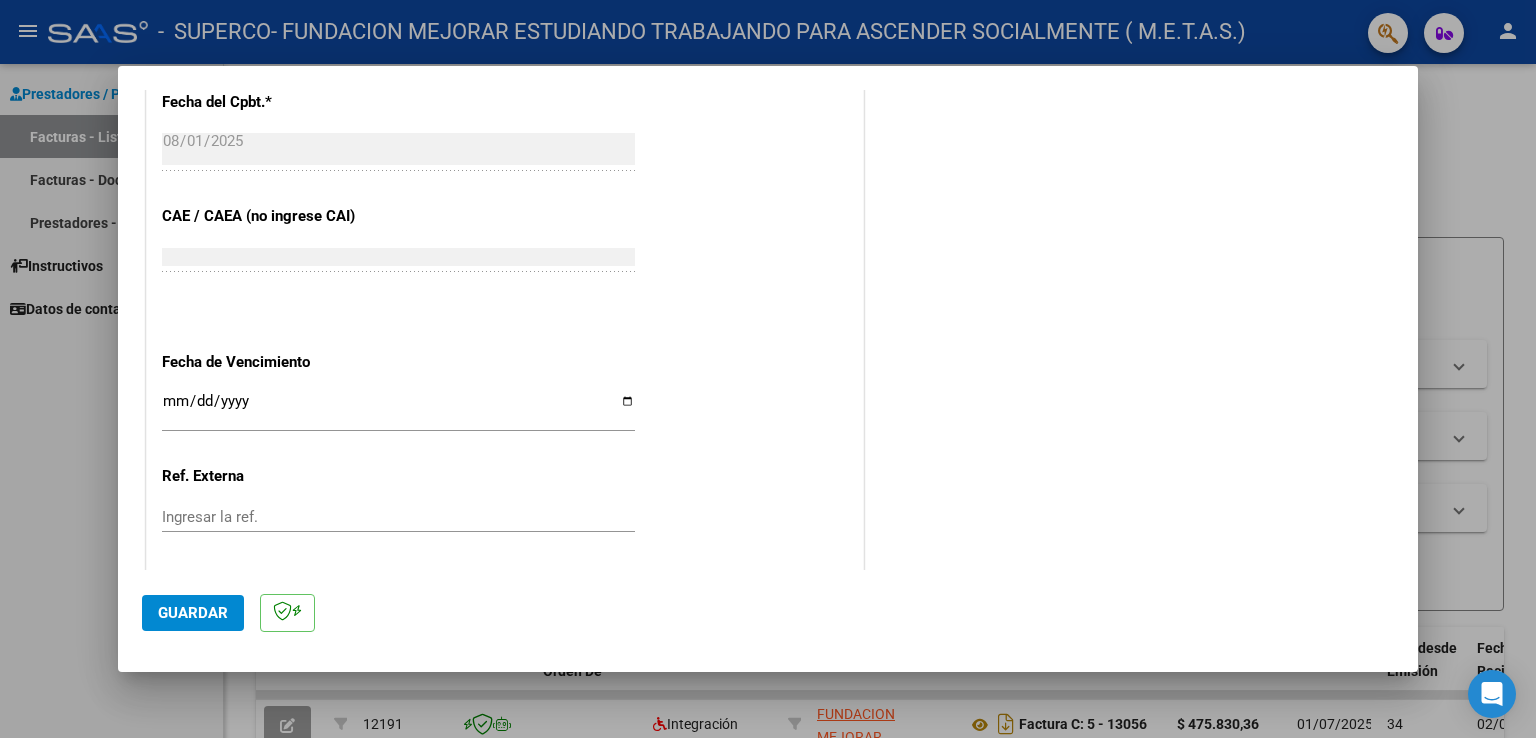 scroll, scrollTop: 1200, scrollLeft: 0, axis: vertical 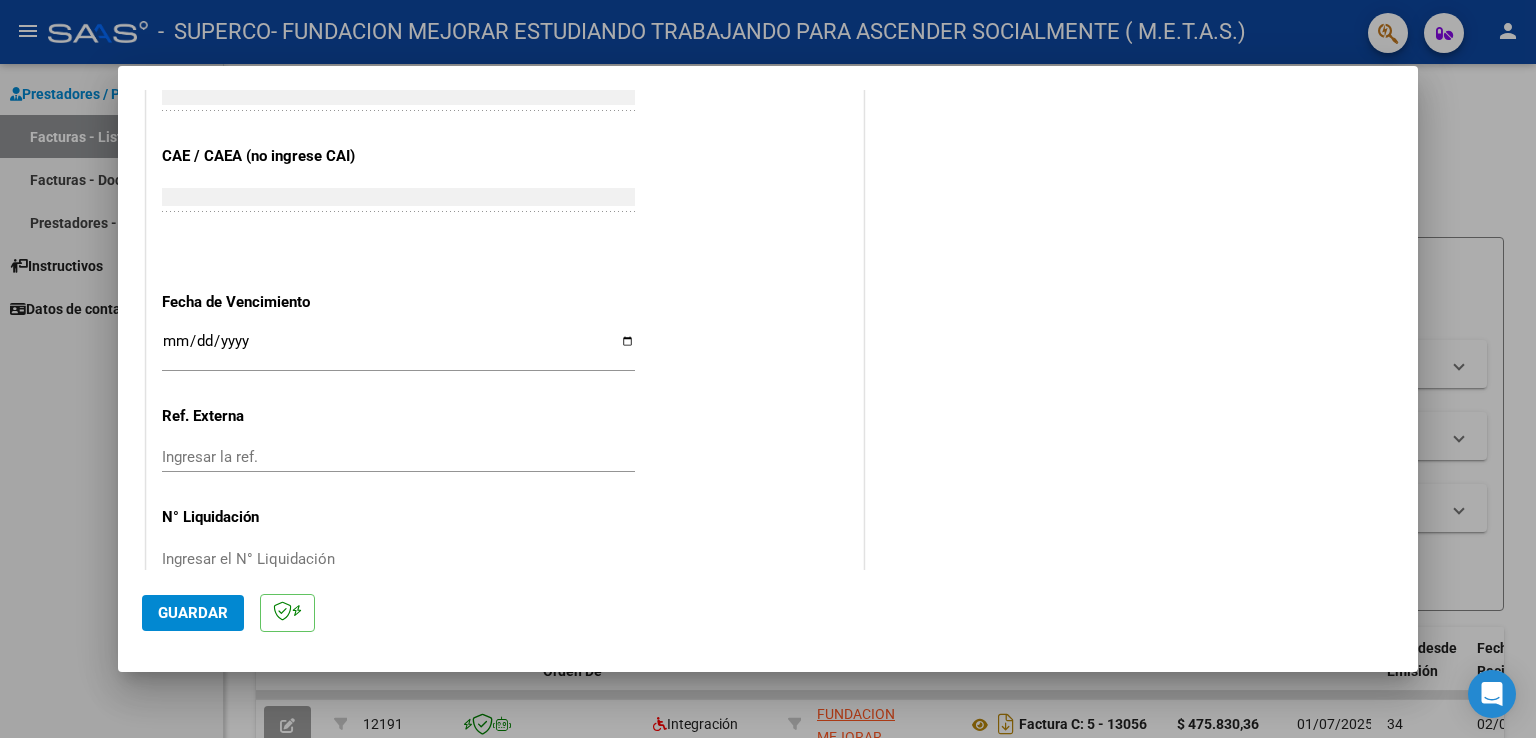 type on "202507" 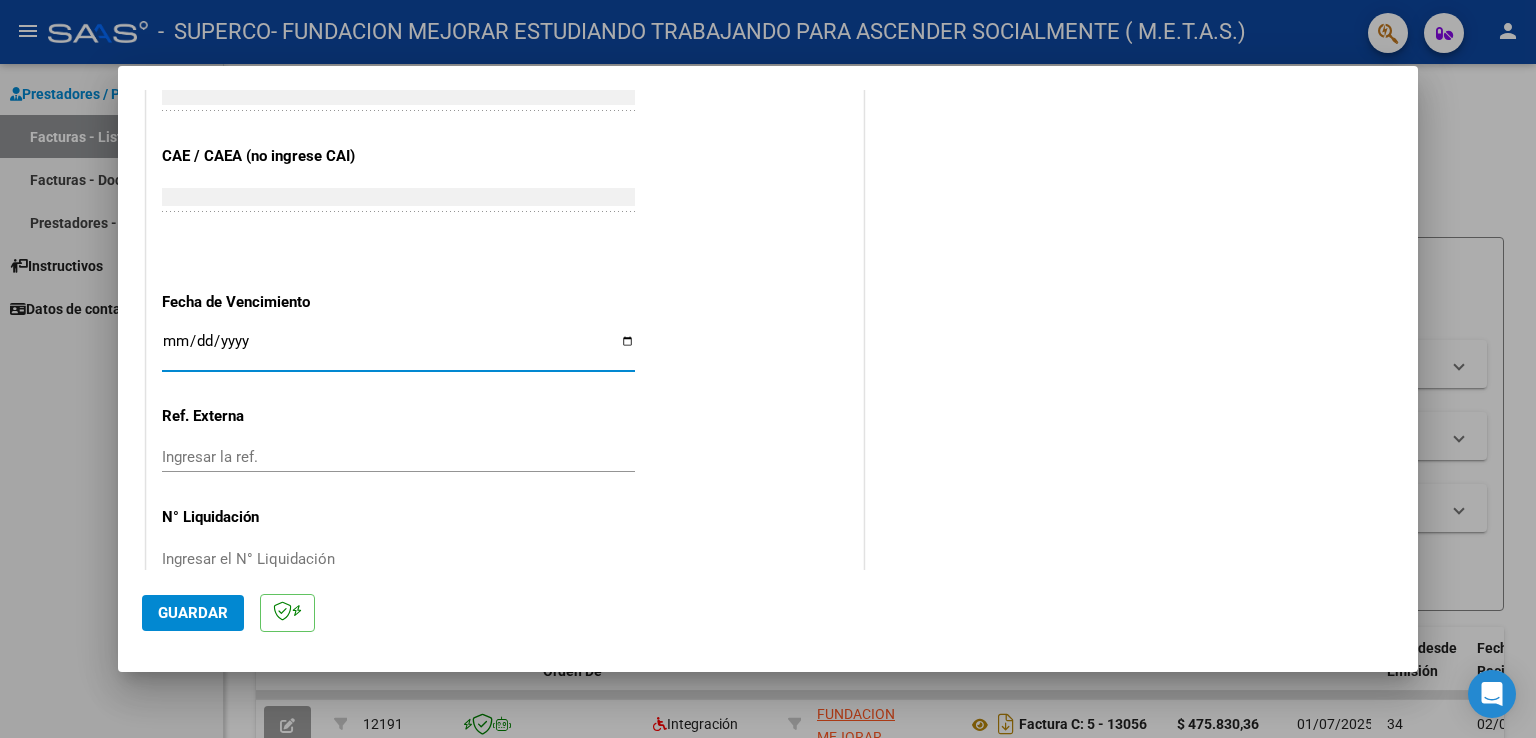type on "2025-08-11" 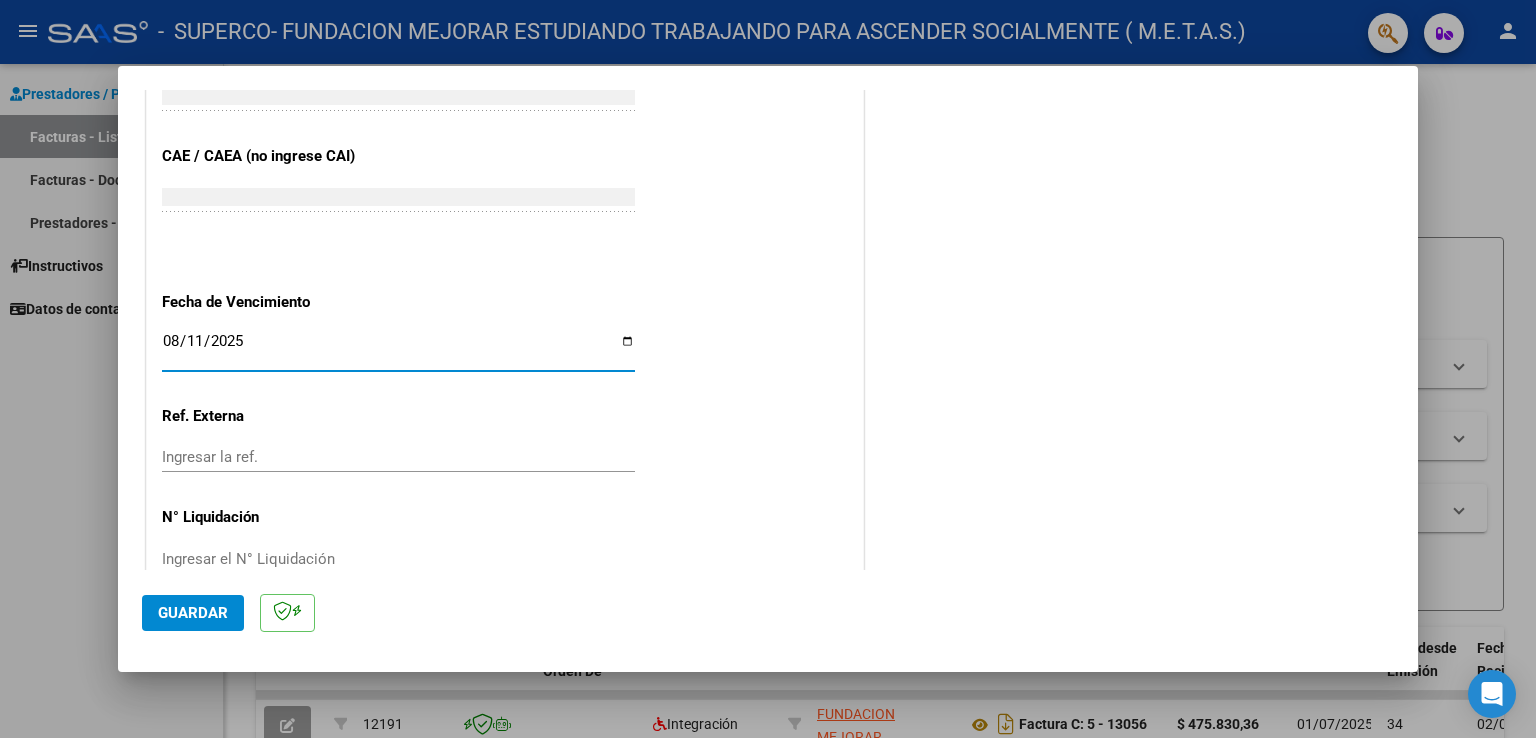 scroll, scrollTop: 1240, scrollLeft: 0, axis: vertical 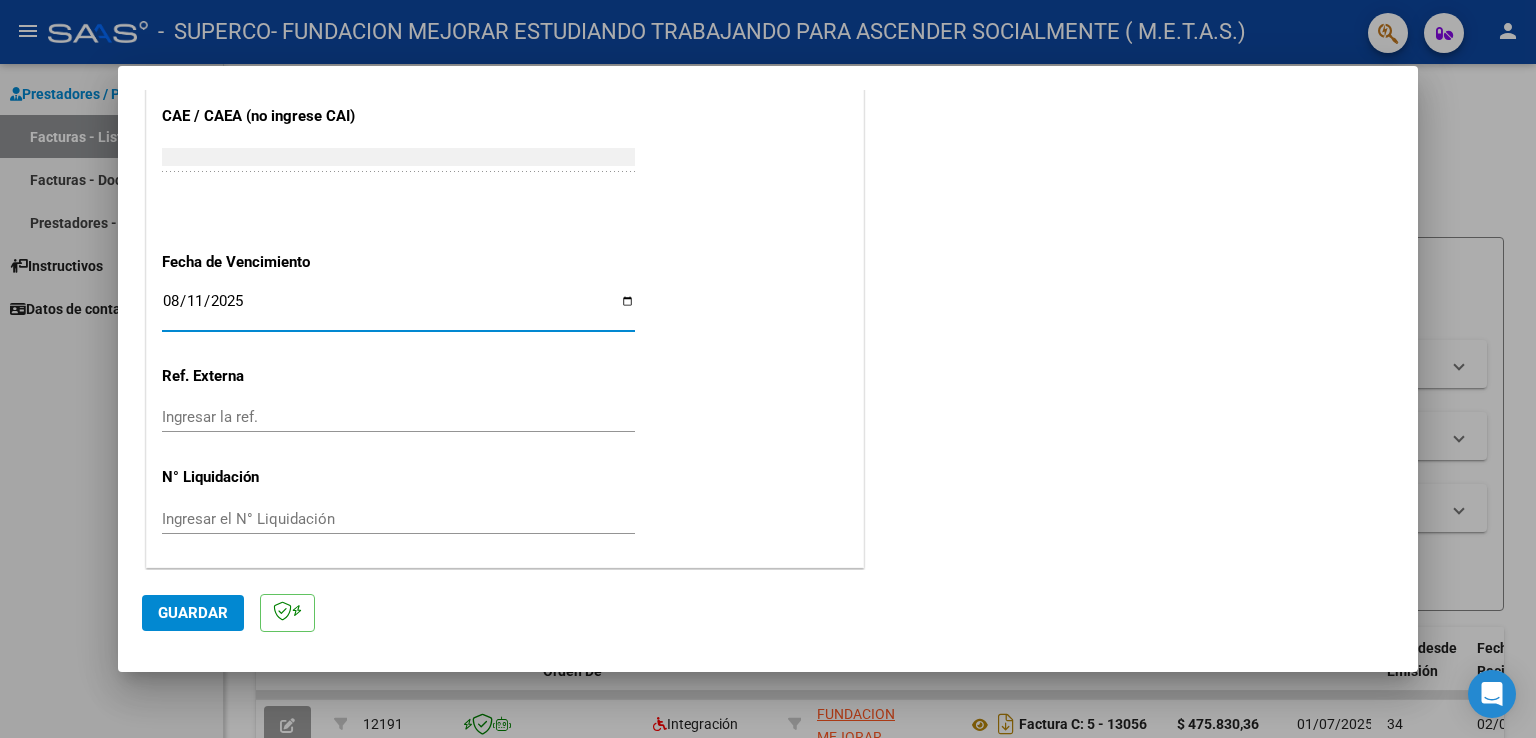 click on "Guardar" 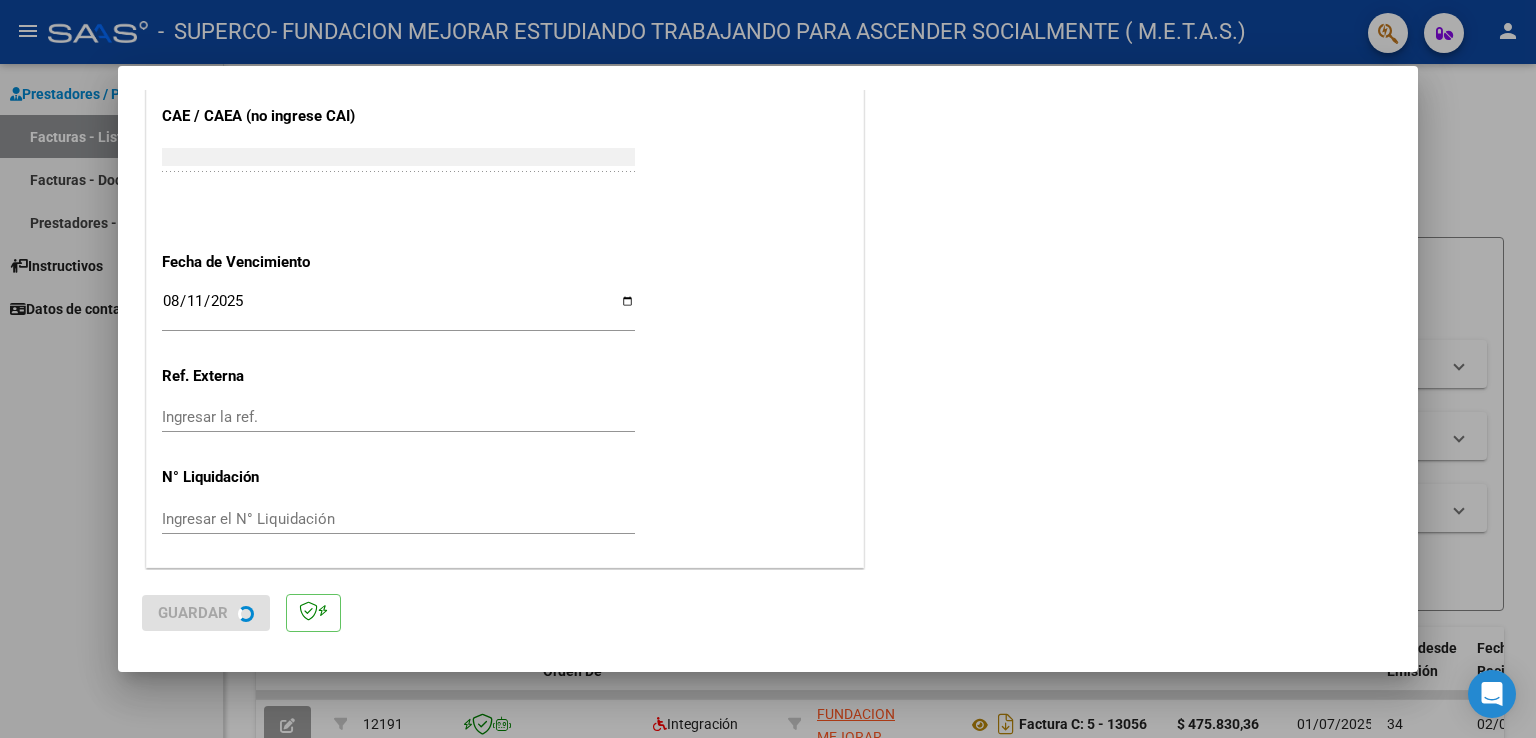scroll, scrollTop: 0, scrollLeft: 0, axis: both 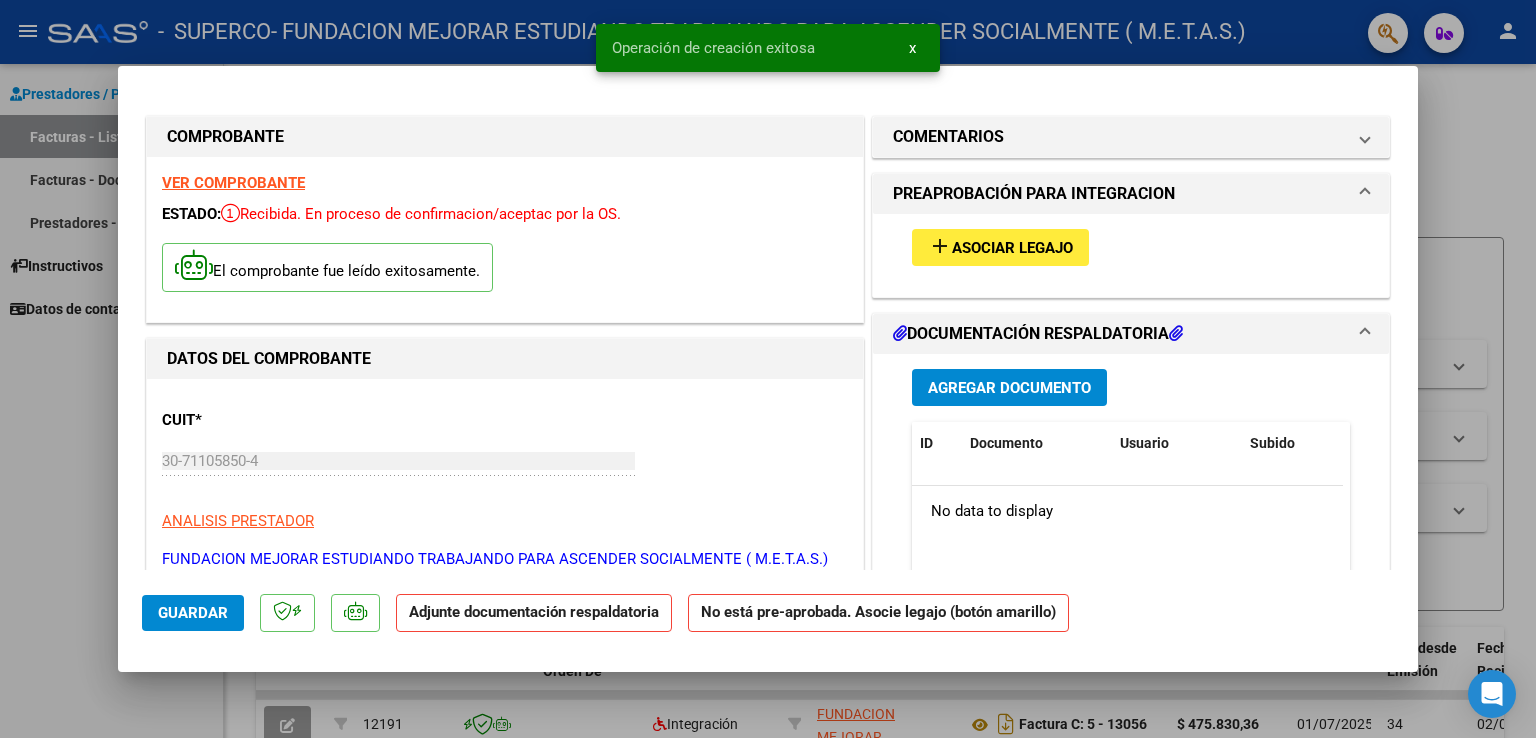 click on "VER COMPROBANTE" at bounding box center (233, 183) 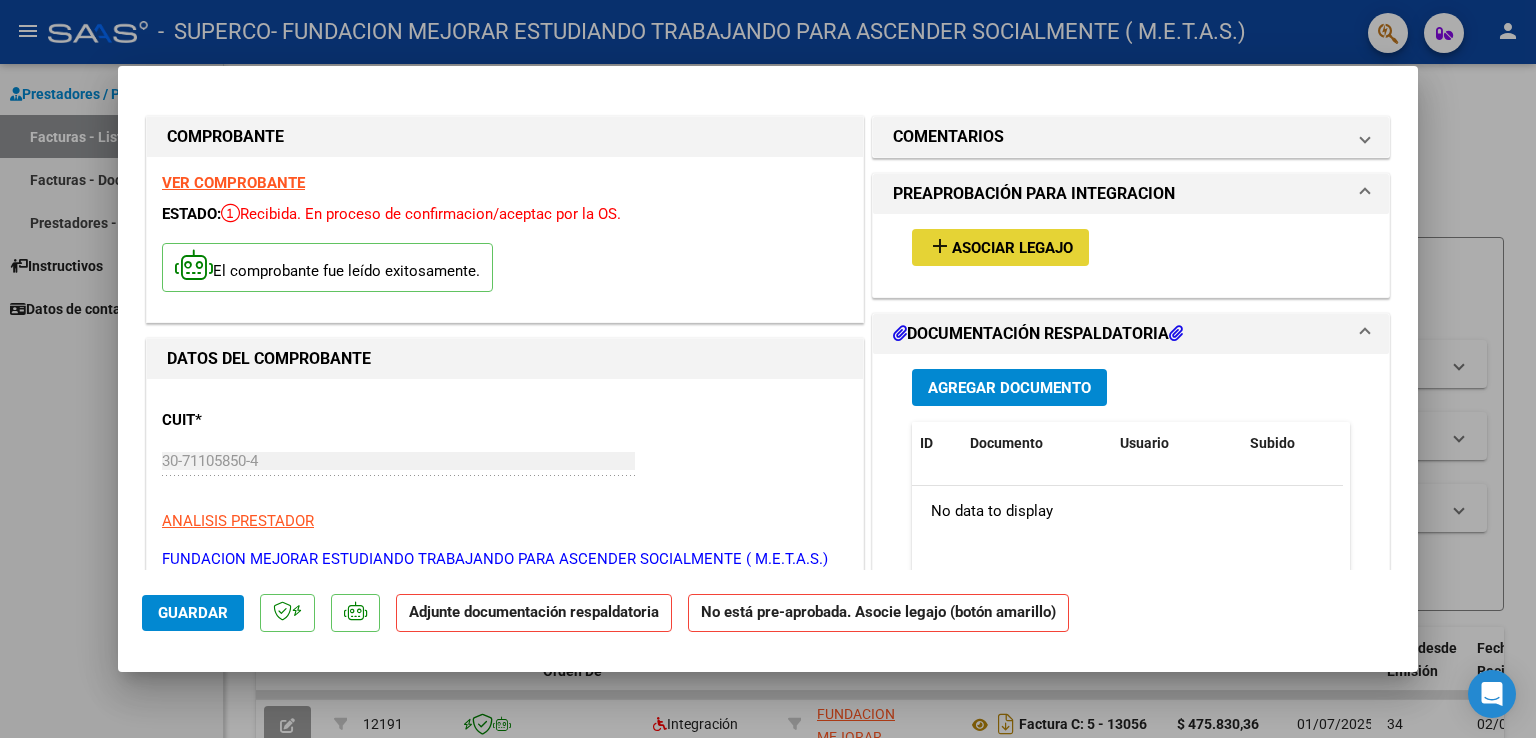 click on "Asociar Legajo" at bounding box center [1012, 248] 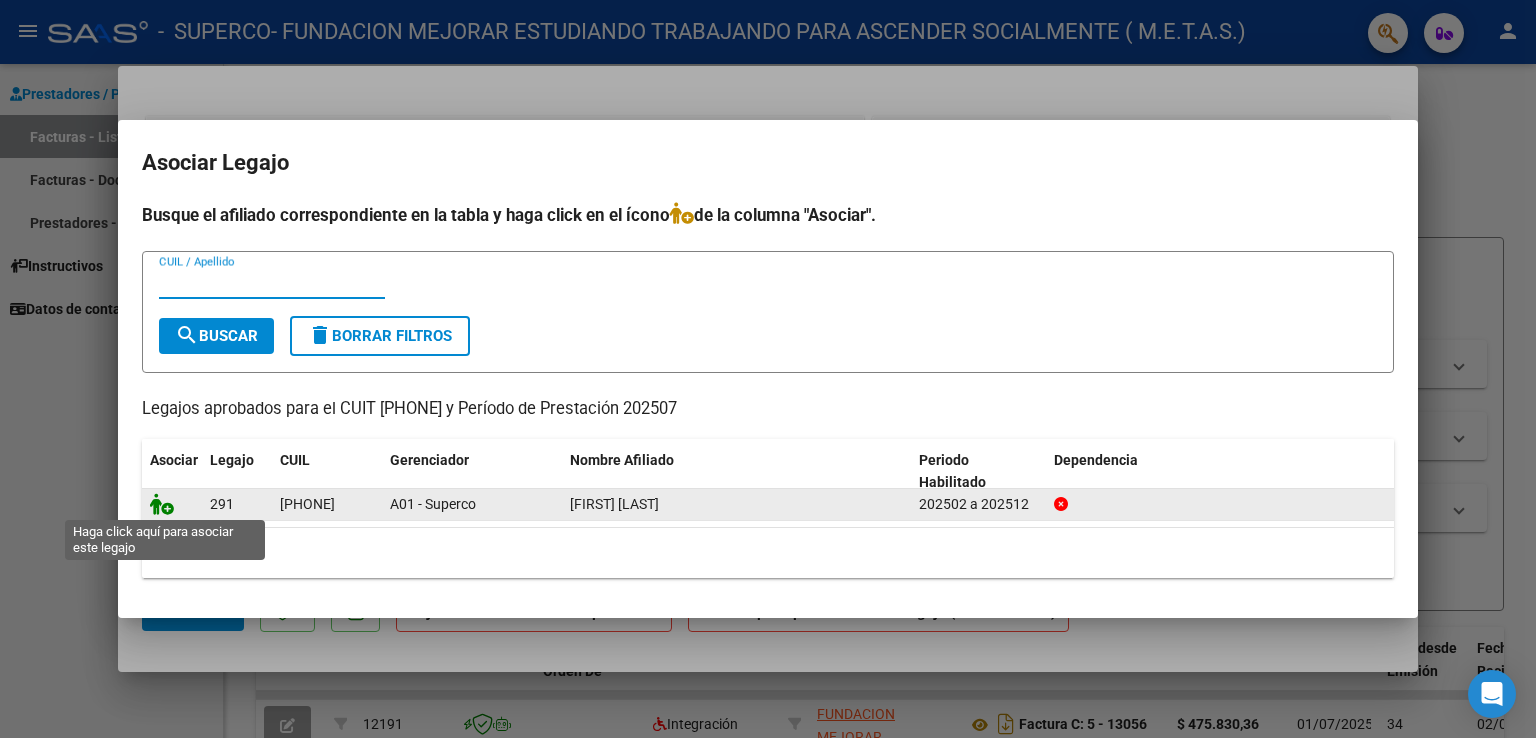 click 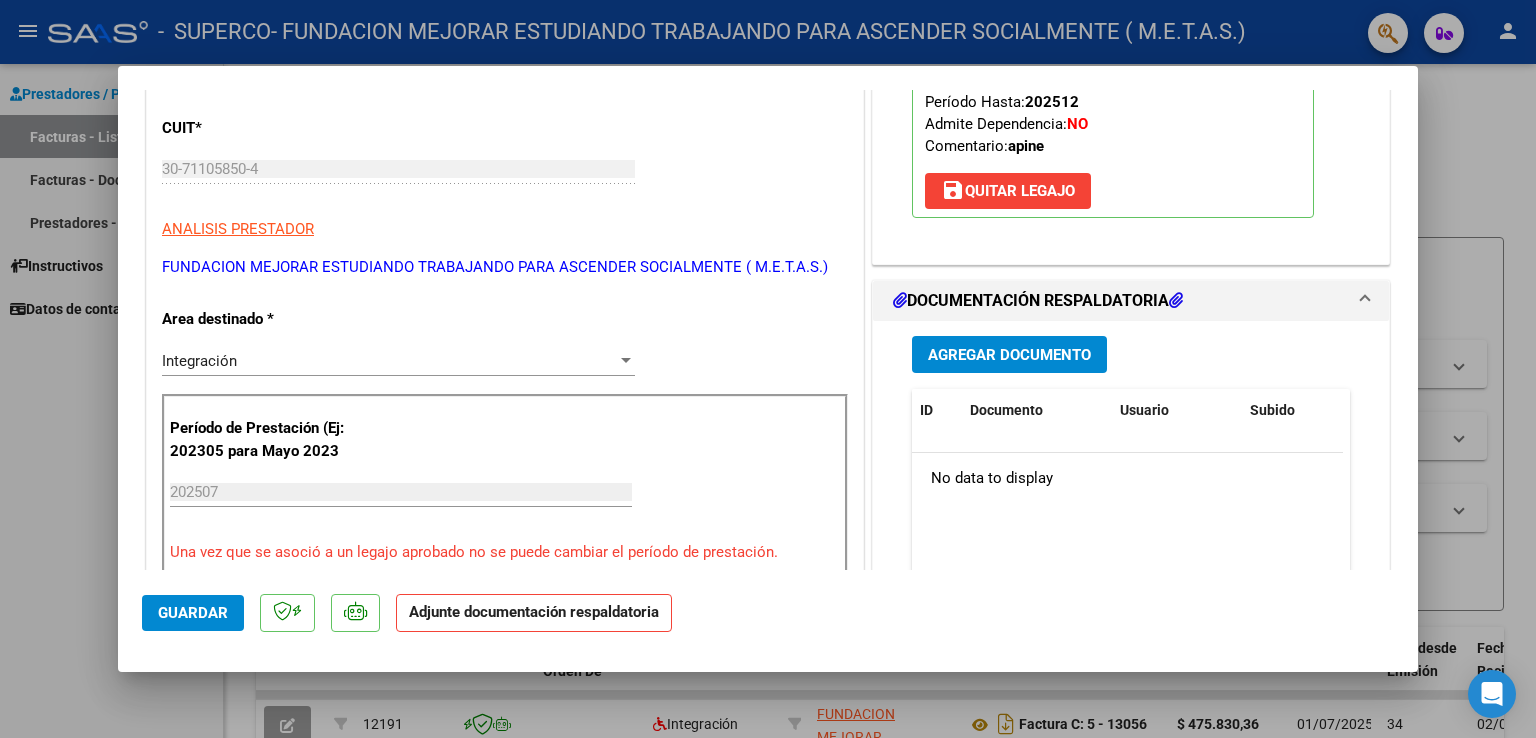 scroll, scrollTop: 300, scrollLeft: 0, axis: vertical 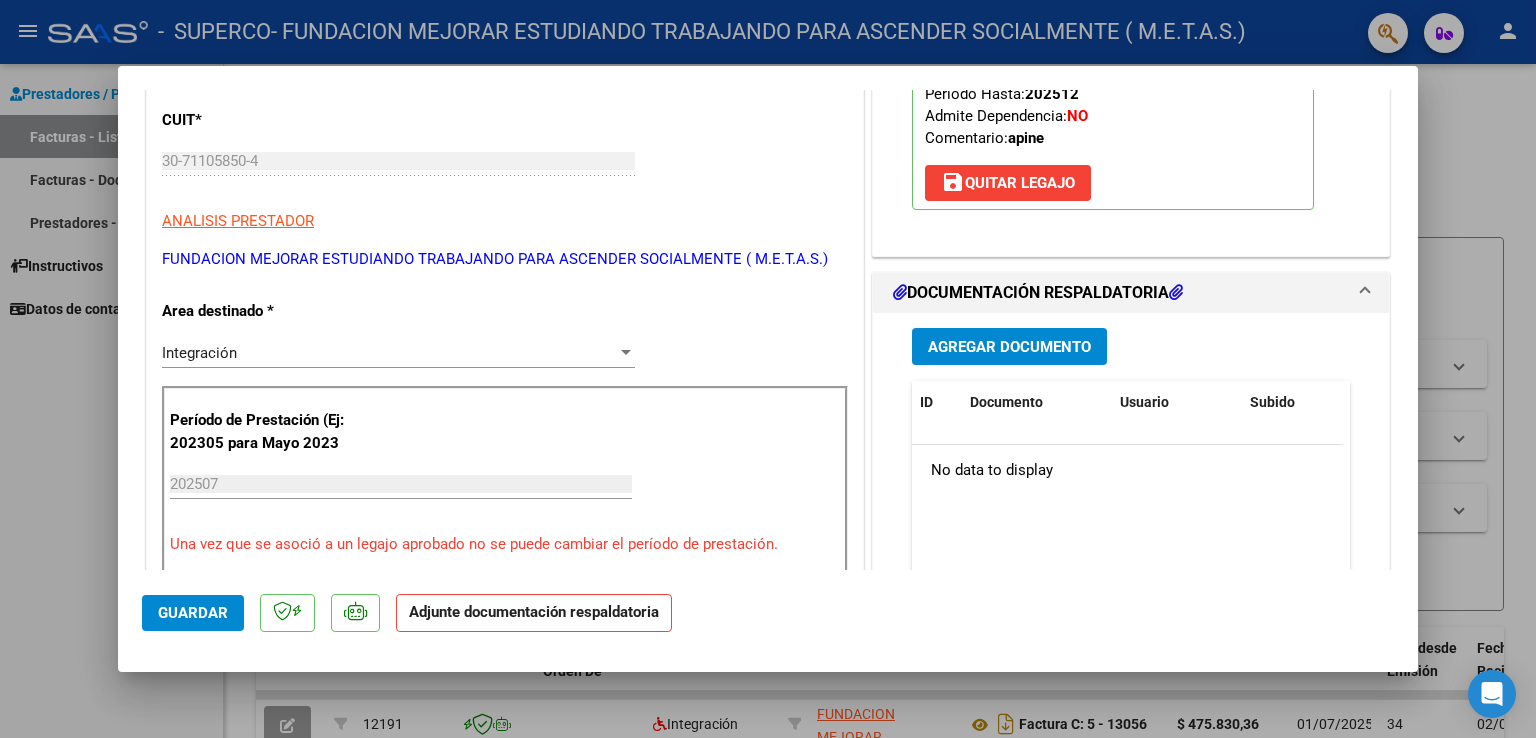 click on "Agregar Documento" at bounding box center [1009, 347] 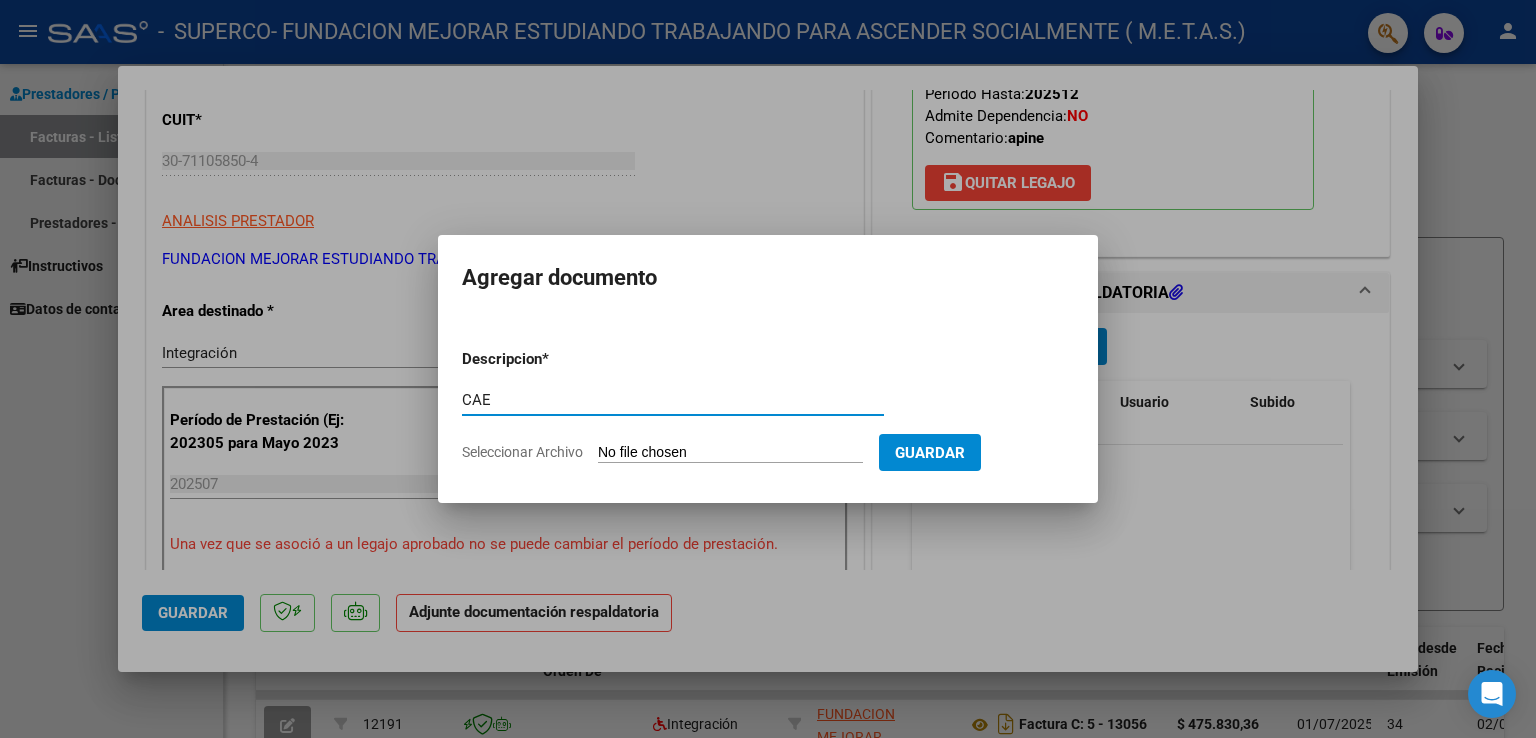type on "CAE" 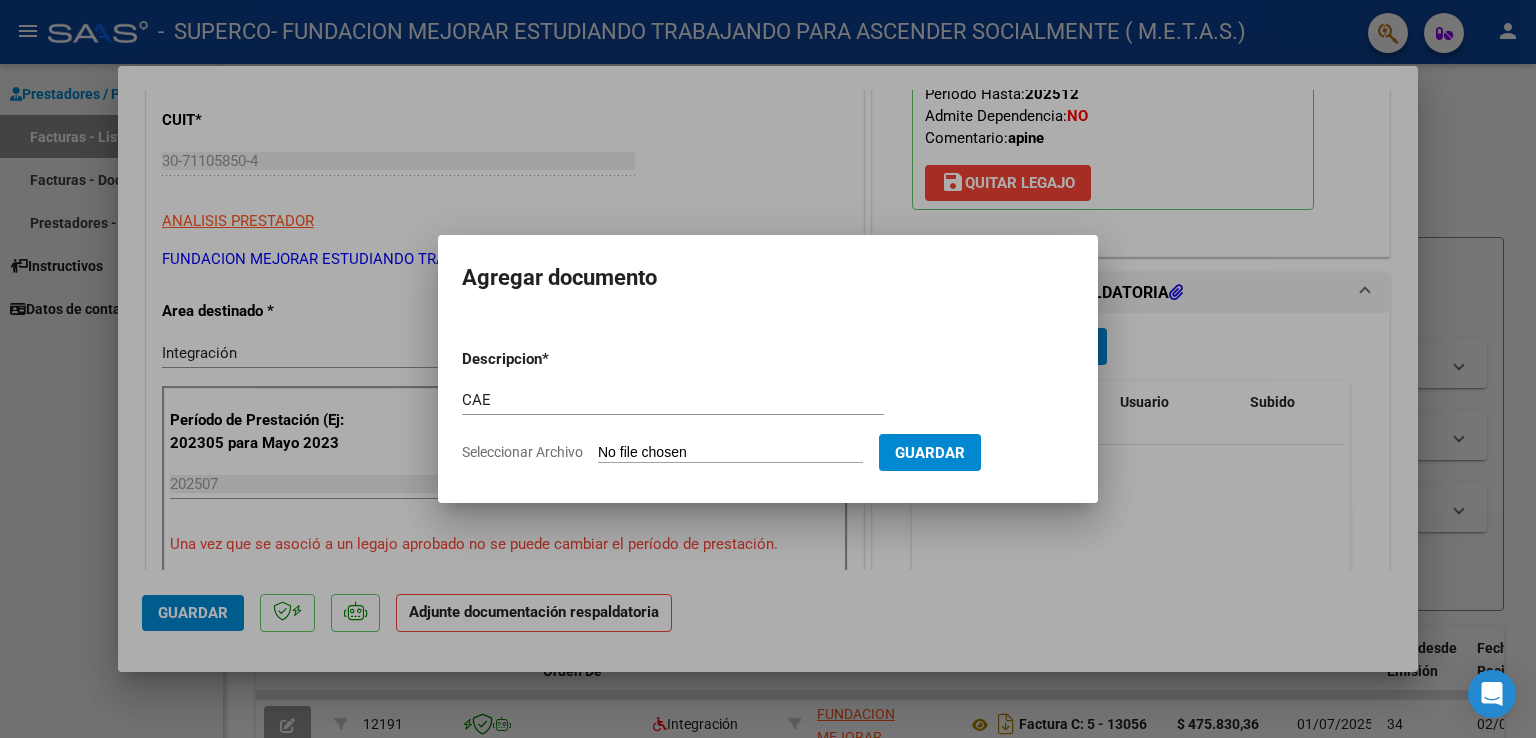 type on "C:\fakepath\[CAE] FC [NUMBER].pdf" 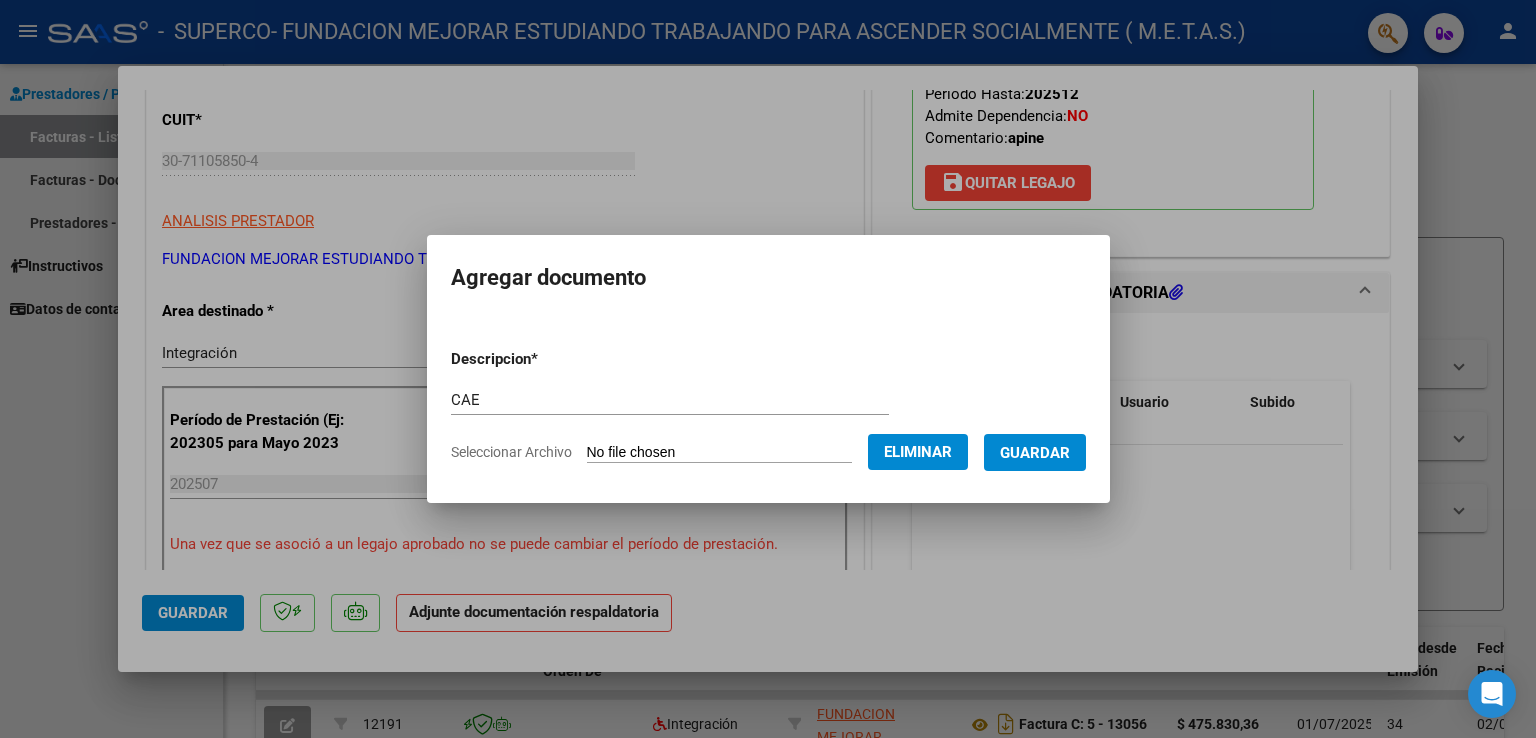 click on "Guardar" at bounding box center (1035, 453) 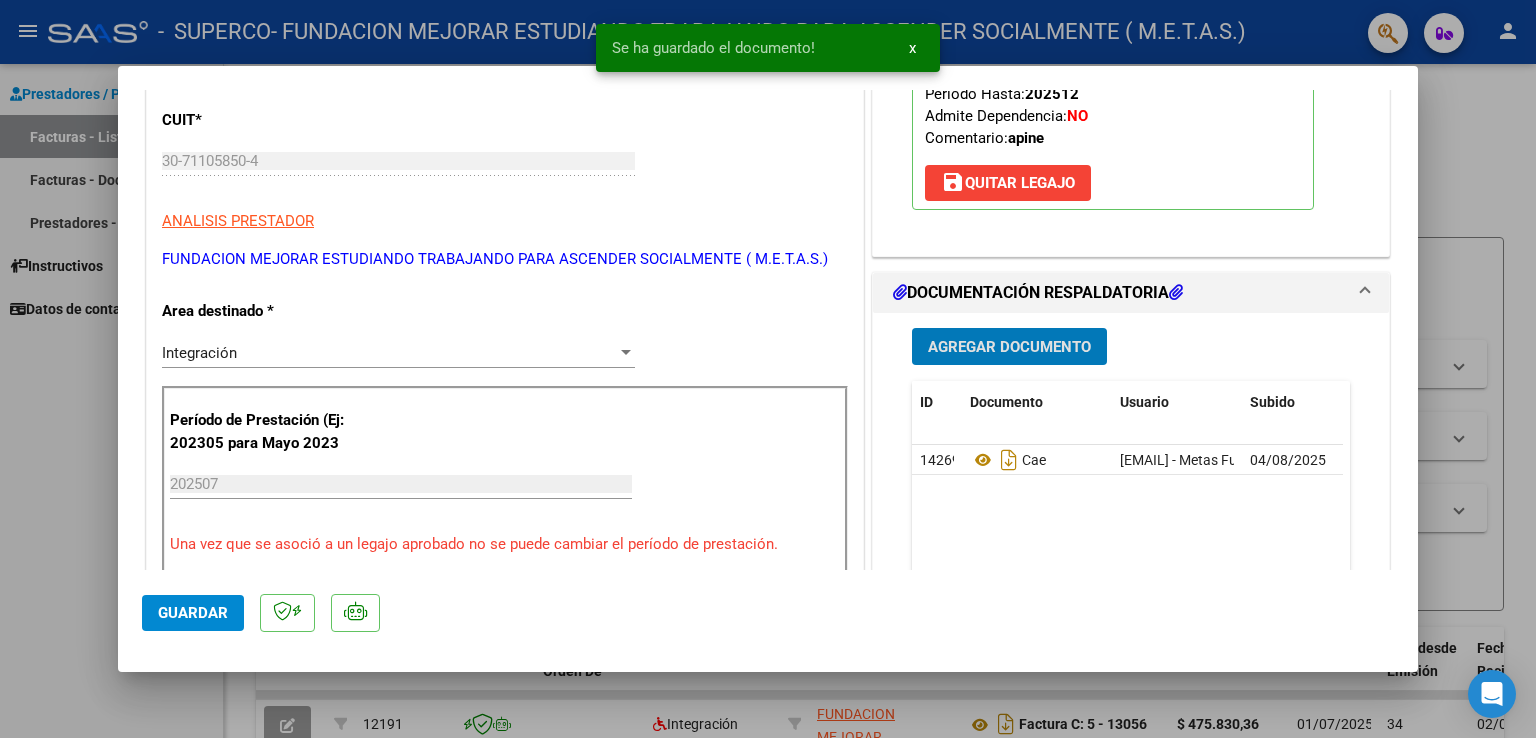 click on "Agregar Documento" at bounding box center (1009, 347) 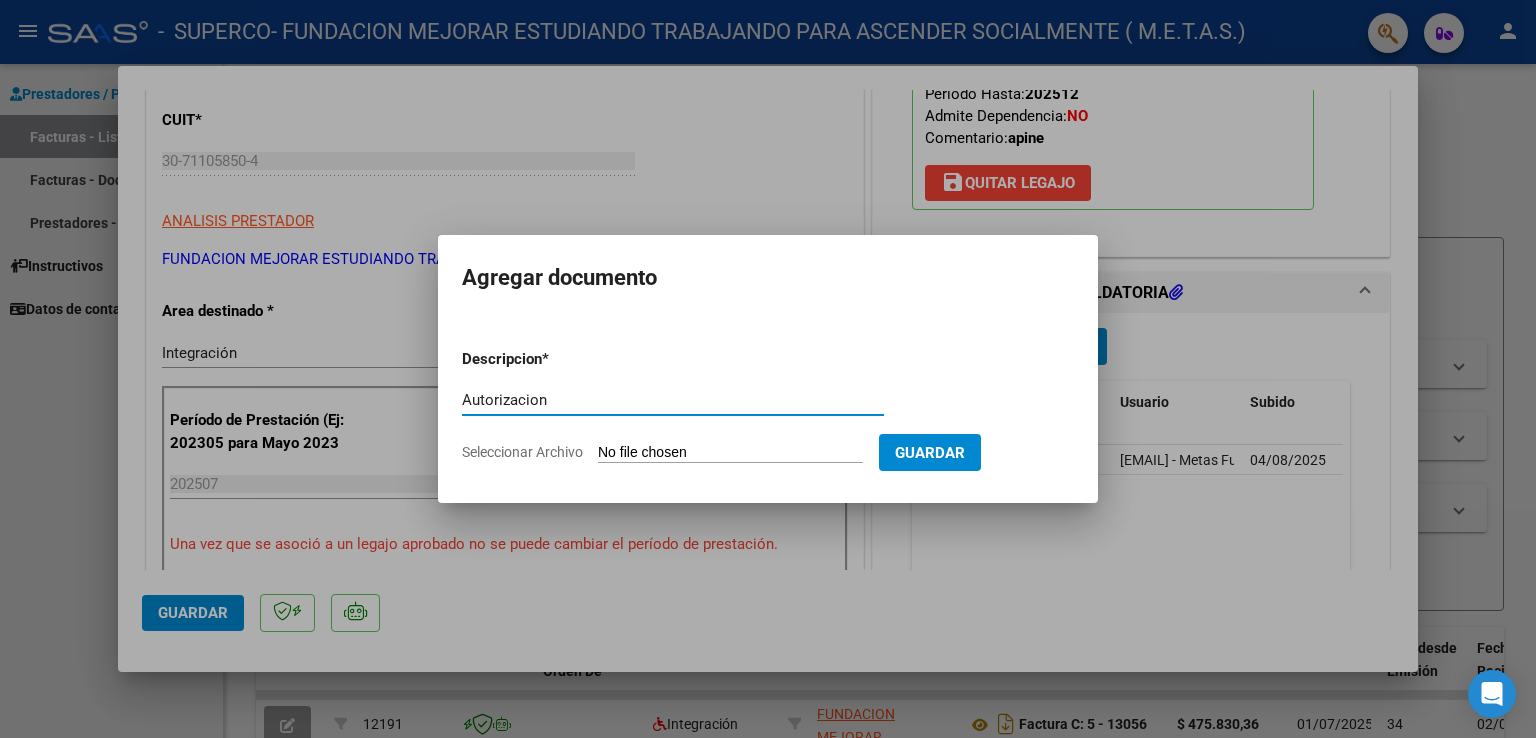 type on "Autorizacion" 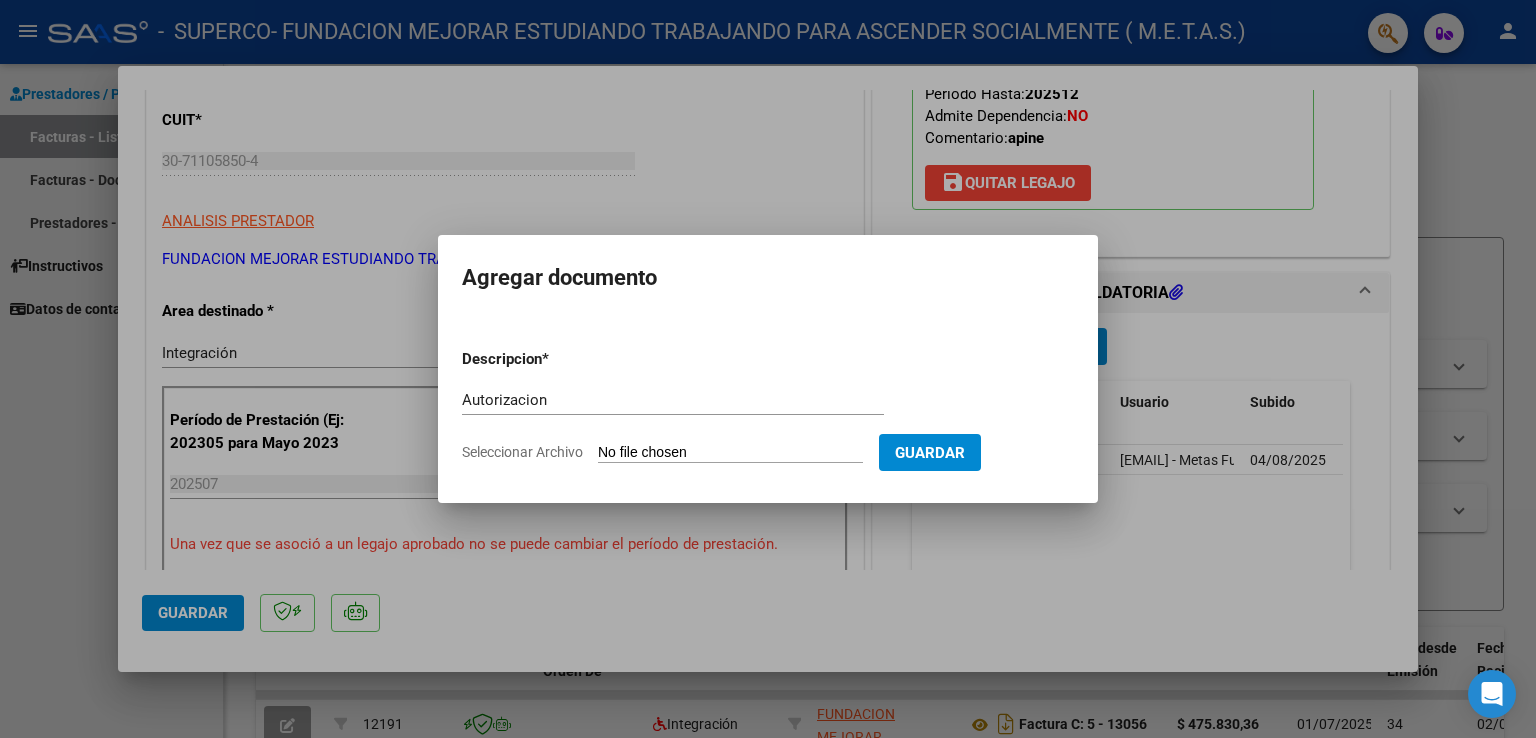 type on "C:\fakepath\[LAST] [FIRST] autorizacion.pdf" 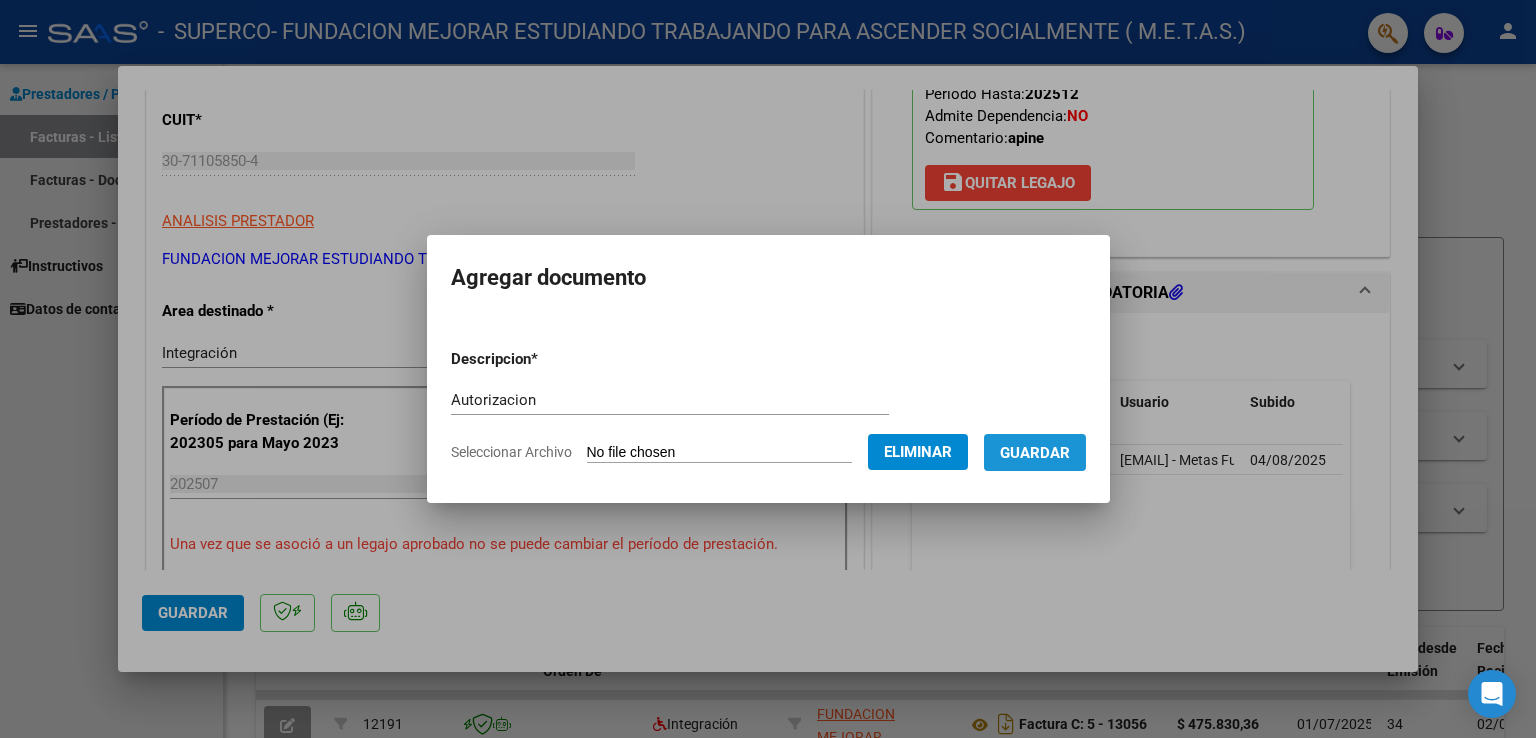 click on "Guardar" at bounding box center (1035, 453) 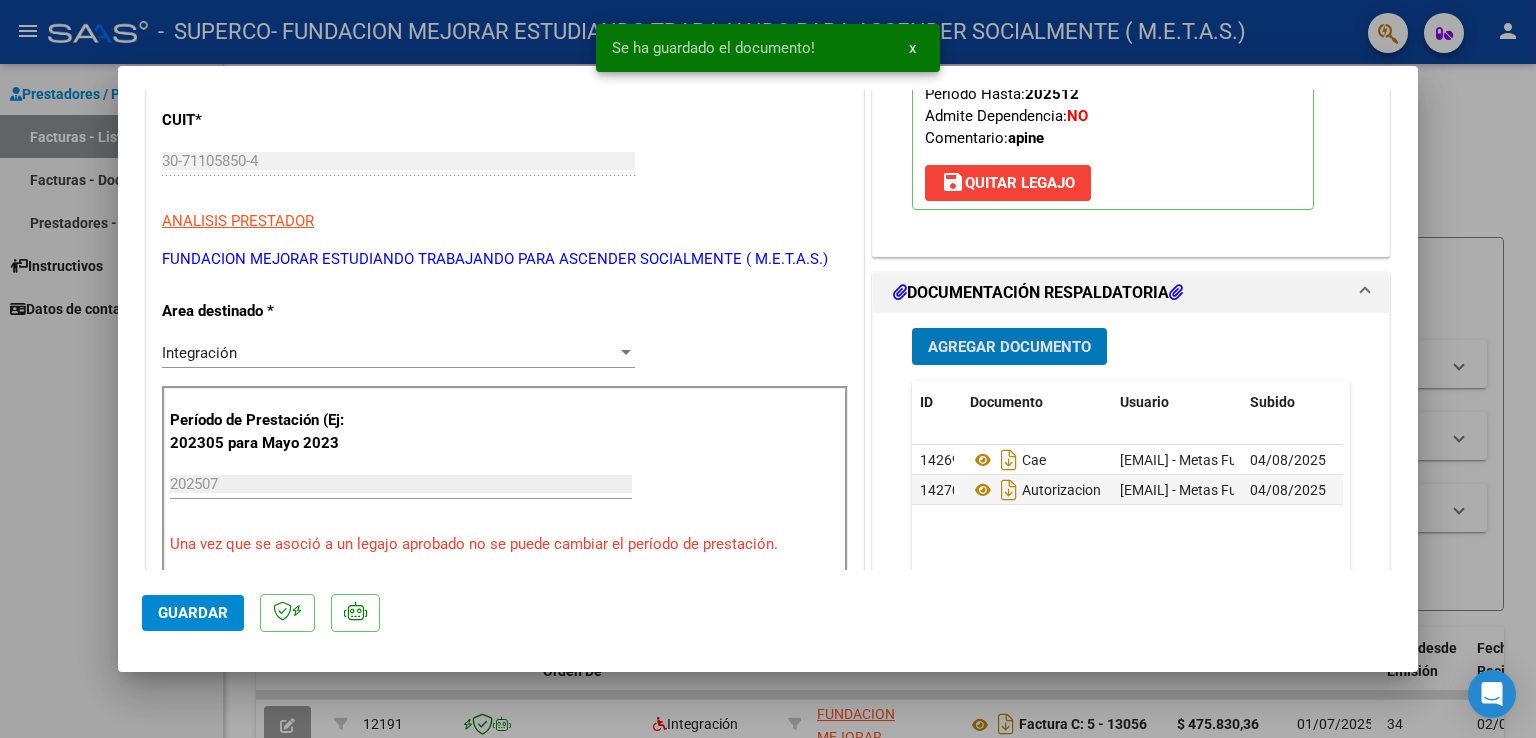 click on "Agregar Documento" at bounding box center [1009, 347] 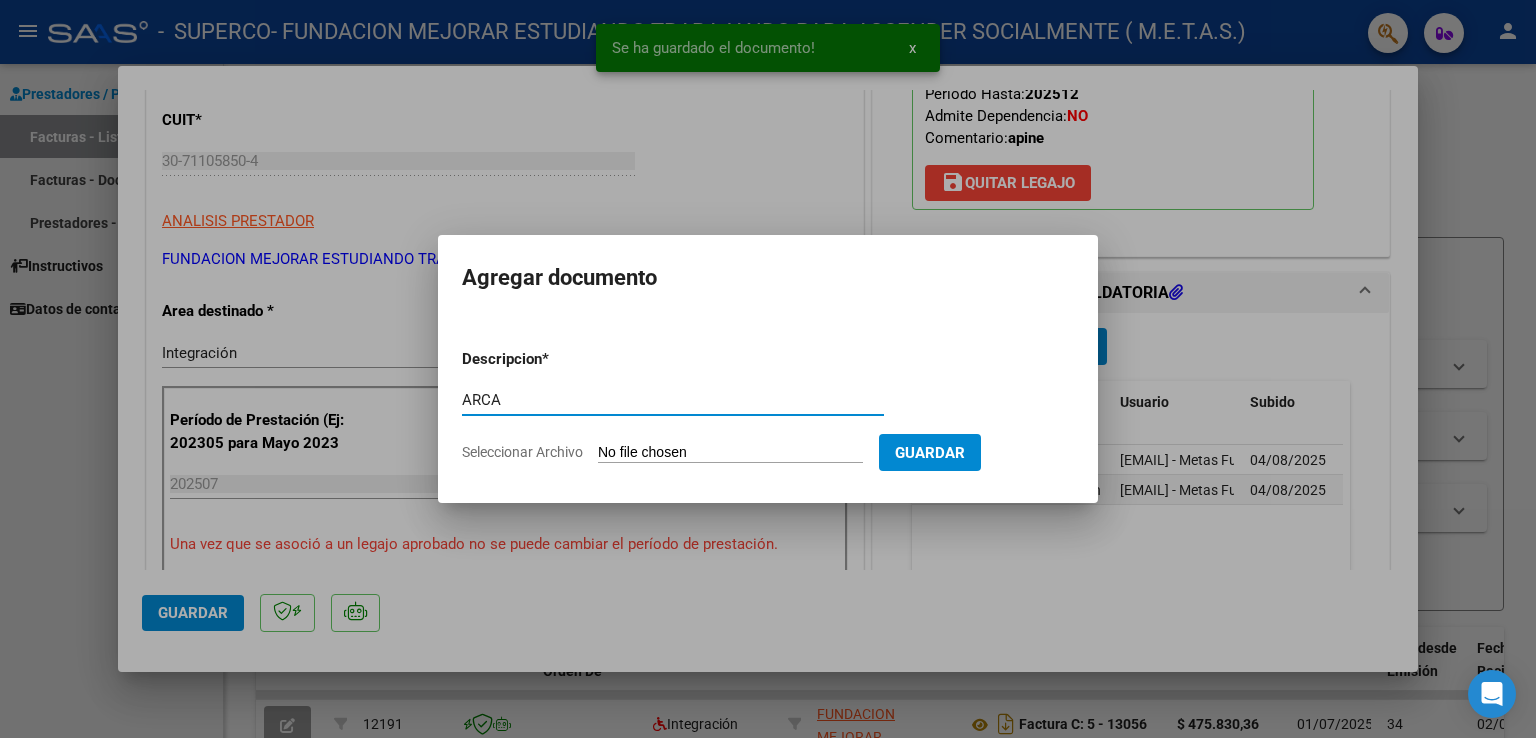 type on "ARCA" 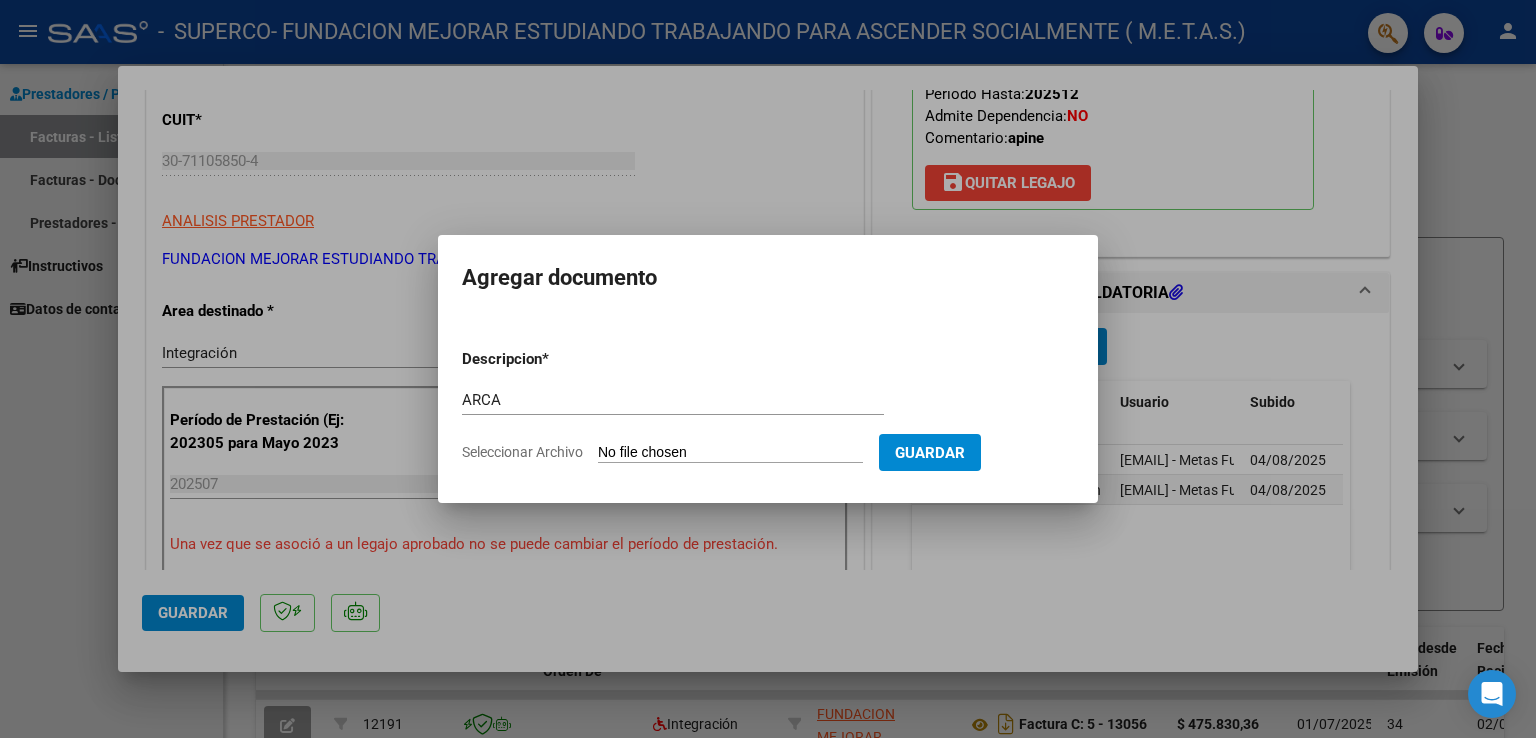 type on "C:\fakepath\AFIP ARCA.pdf" 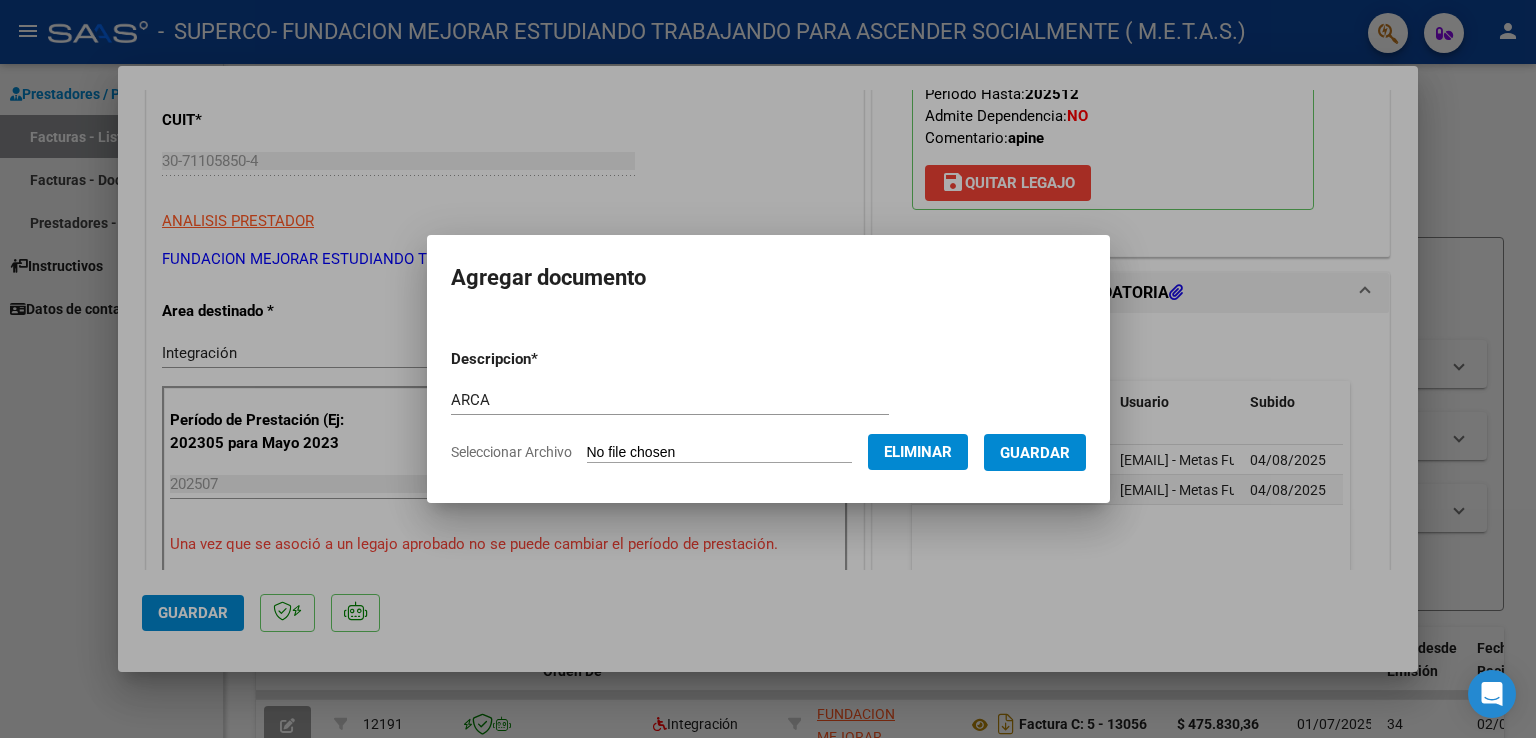 click on "Guardar" at bounding box center [1035, 453] 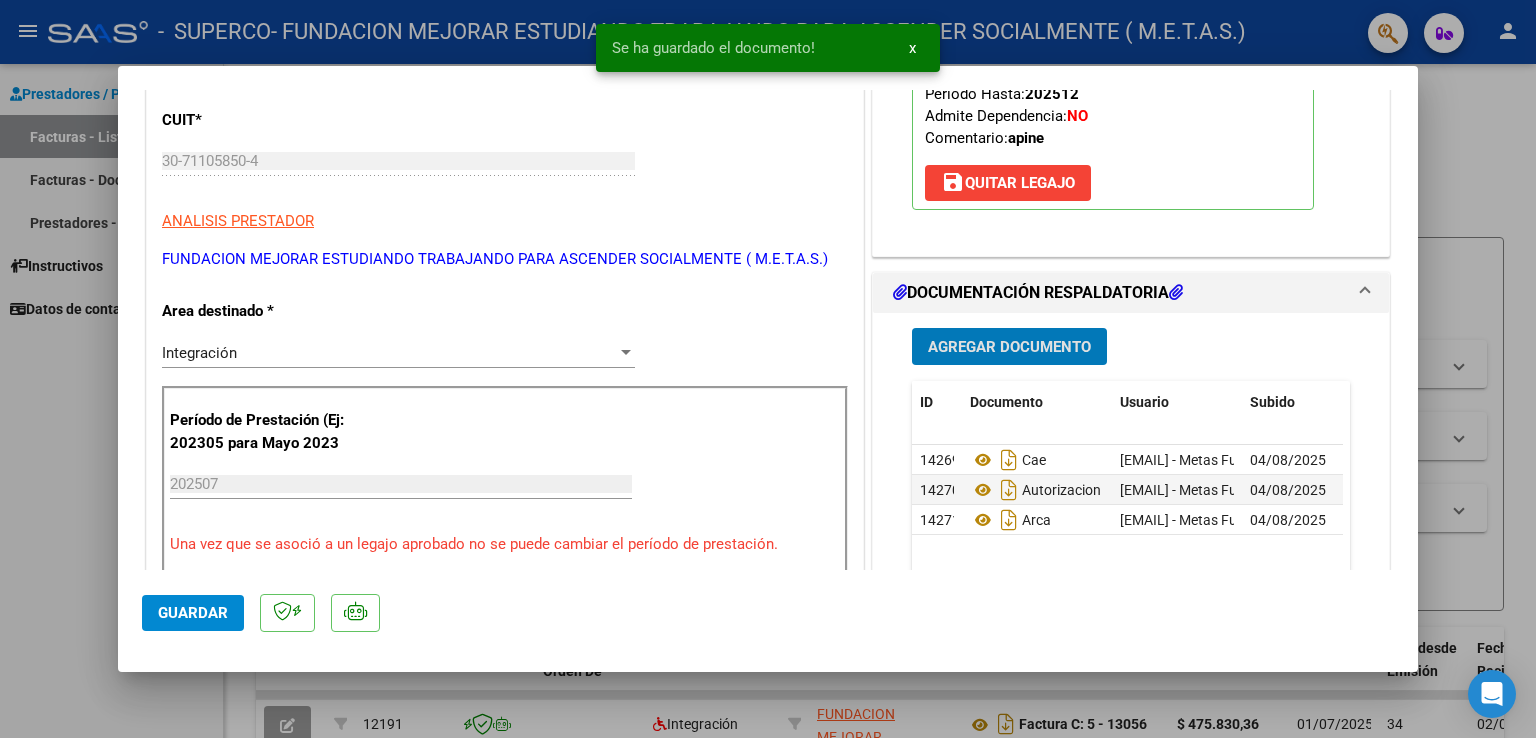 click on "Agregar Documento" at bounding box center (1009, 347) 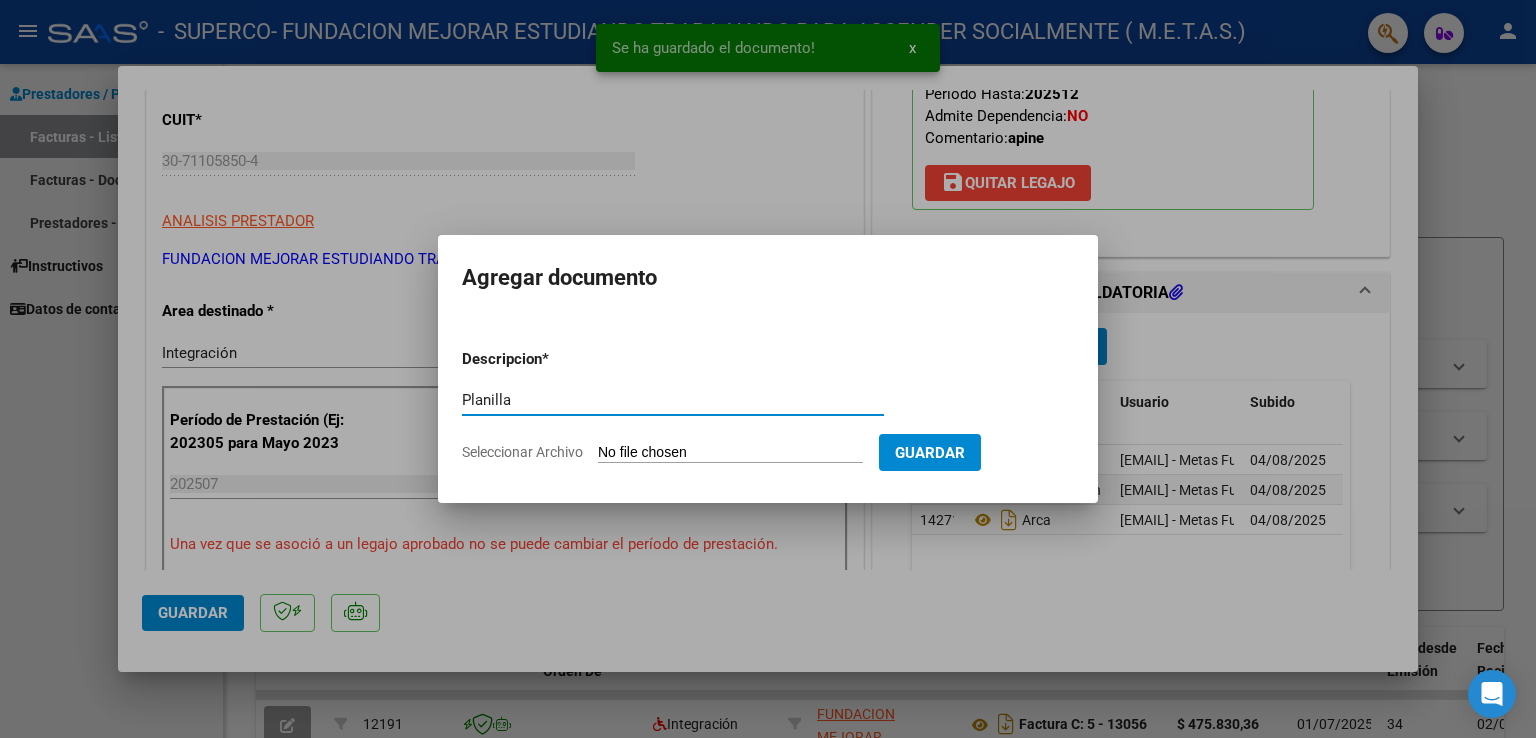 type on "Planilla" 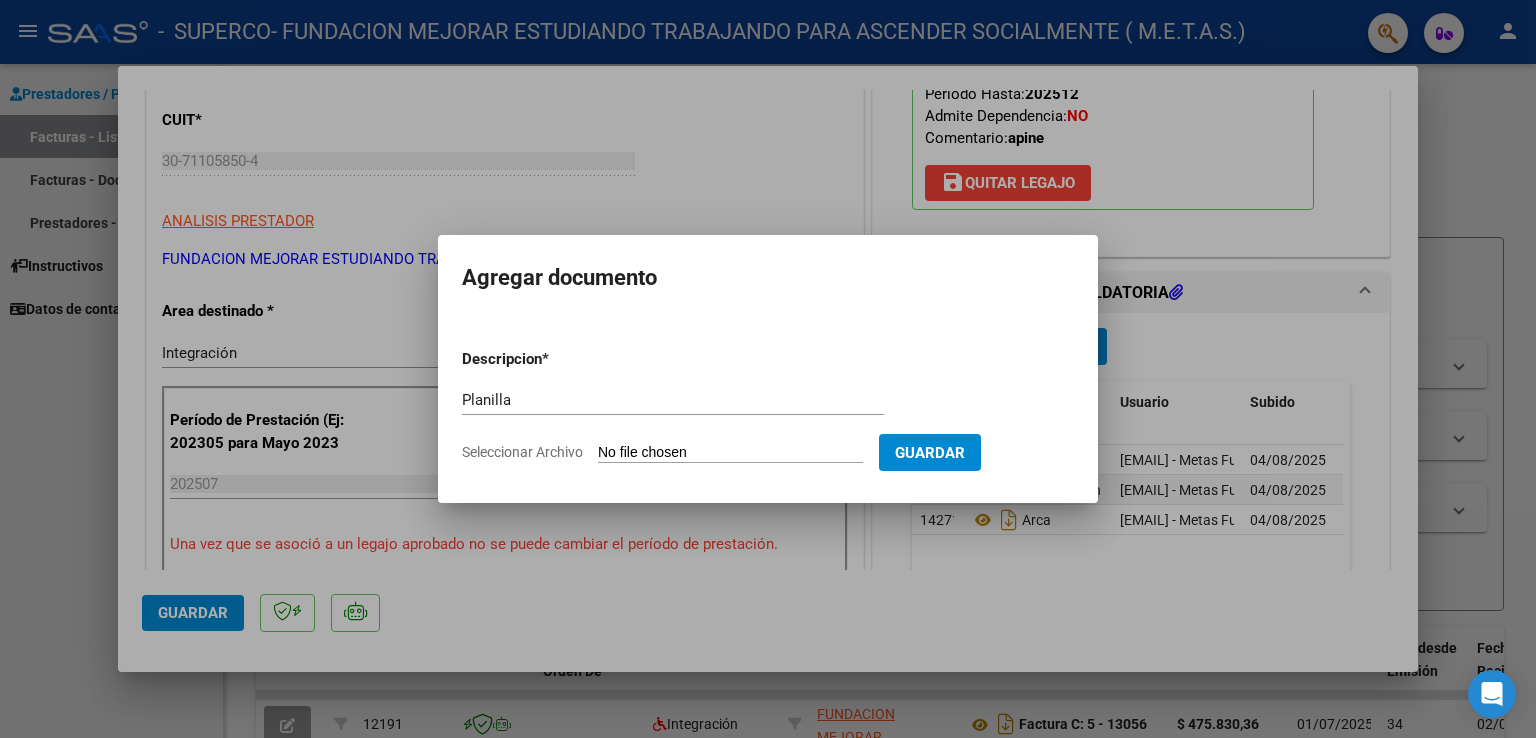 type on "C:\fakepath\[LAST] [FIRST] - Planilla Julio.pdf" 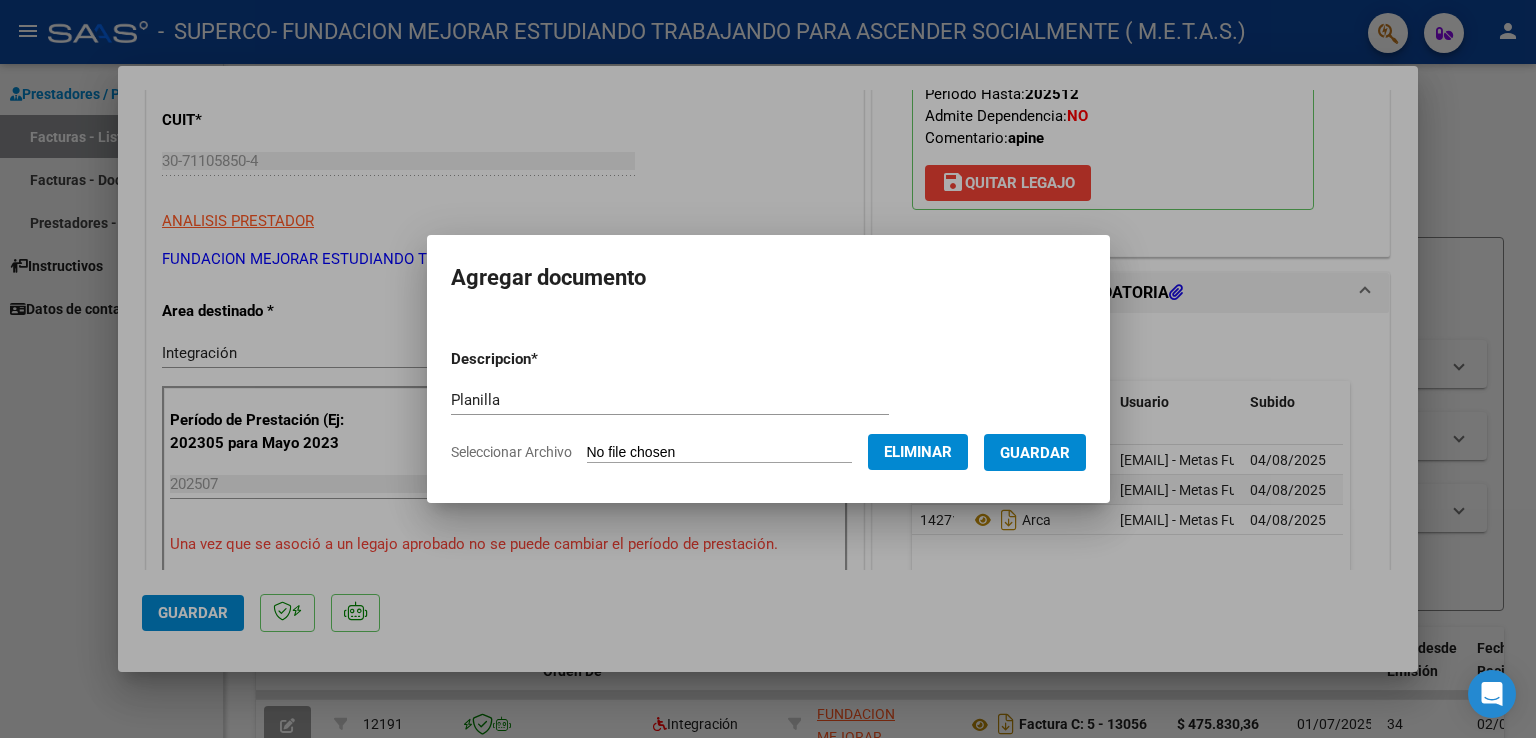 click on "Guardar" at bounding box center (1035, 453) 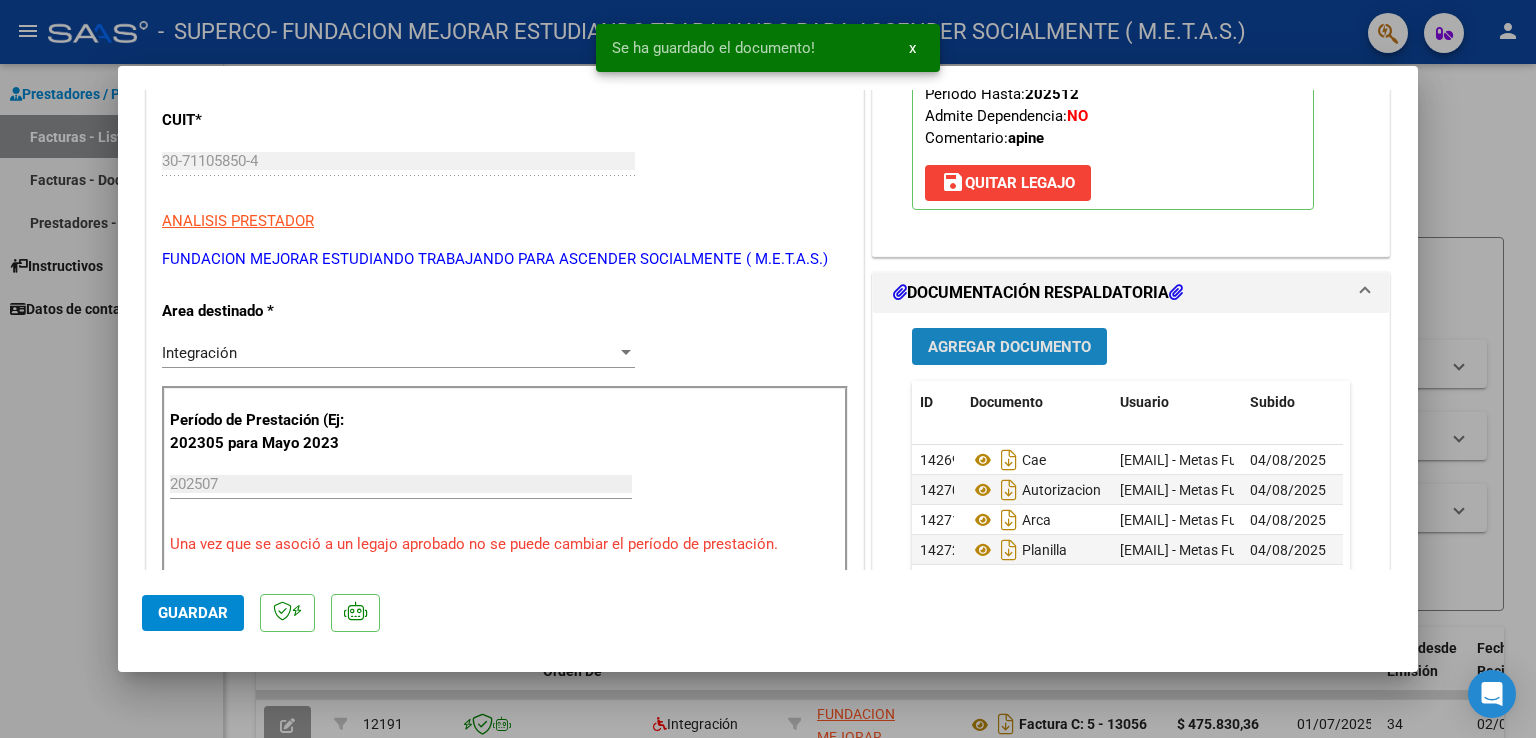 click on "Agregar Documento" at bounding box center [1009, 347] 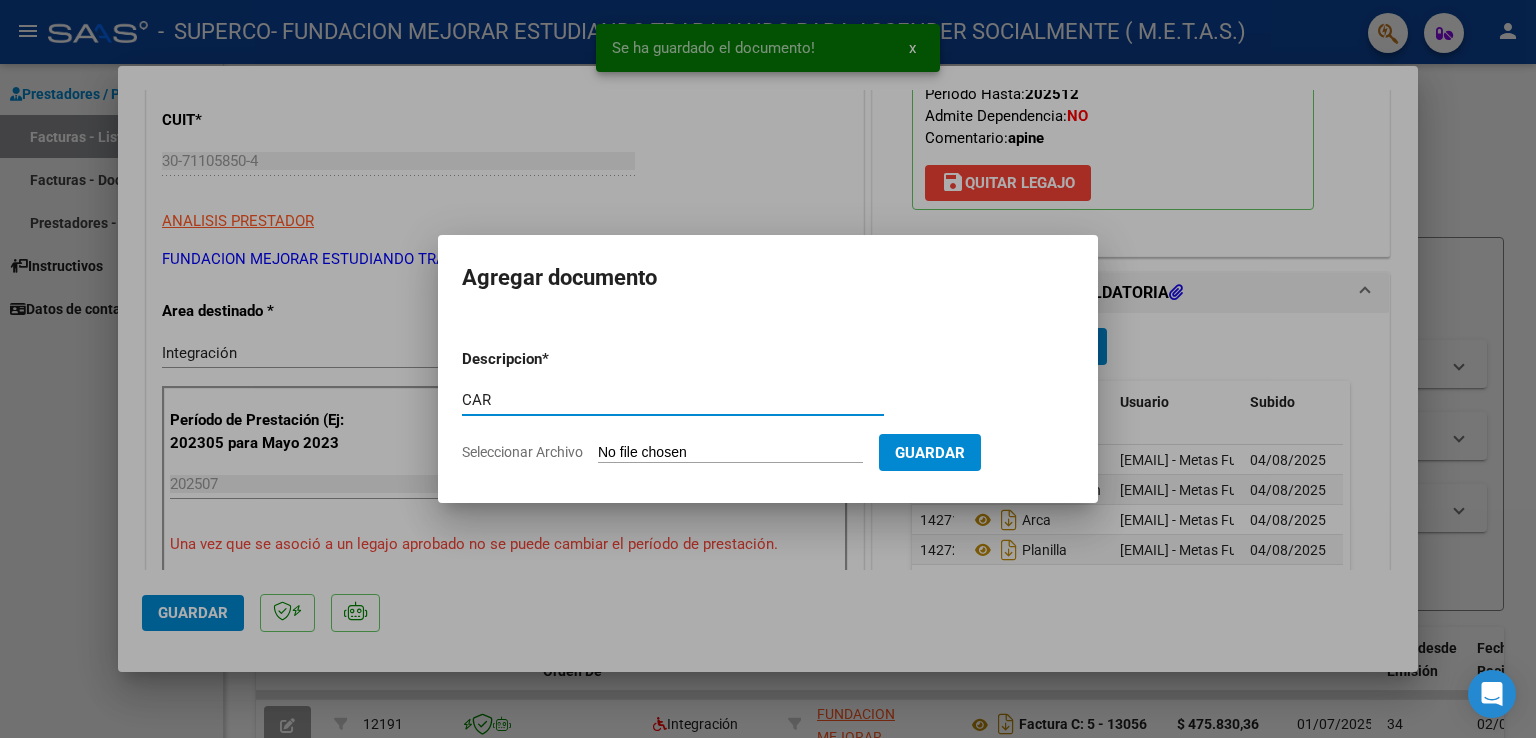 type on "CAR" 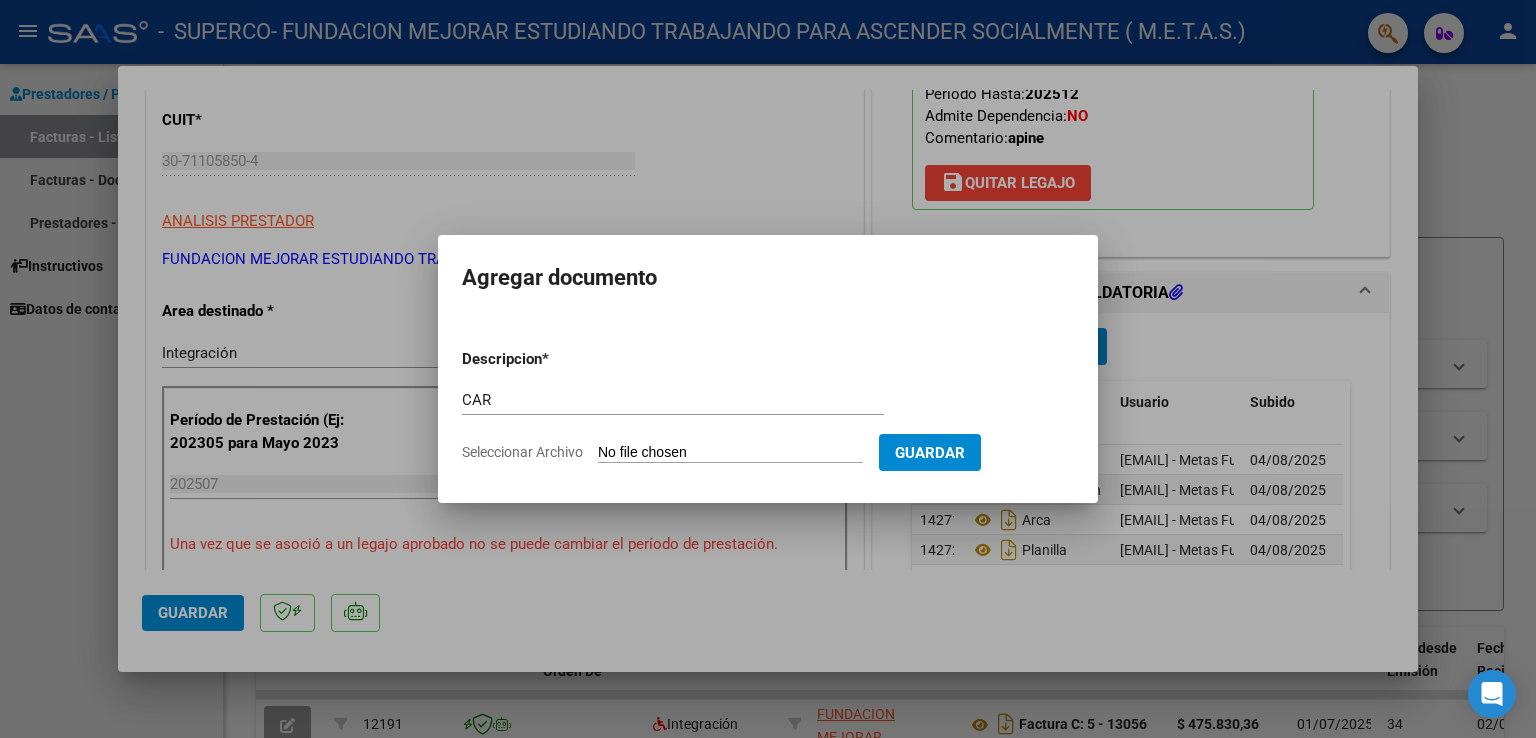 type on "C:\fakepath\[LAST] [FIRST] - CAR julio.pdf" 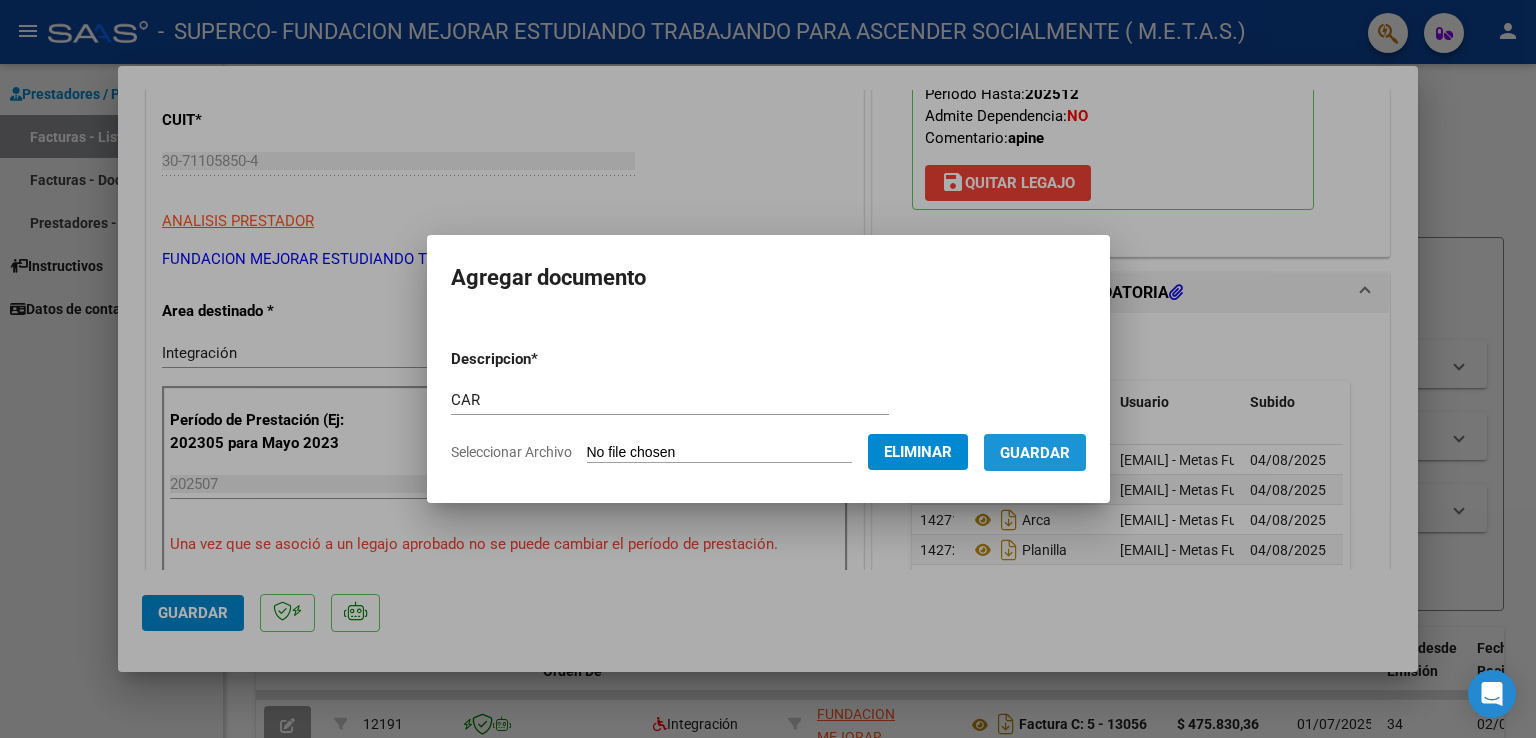 click on "Guardar" at bounding box center [1035, 453] 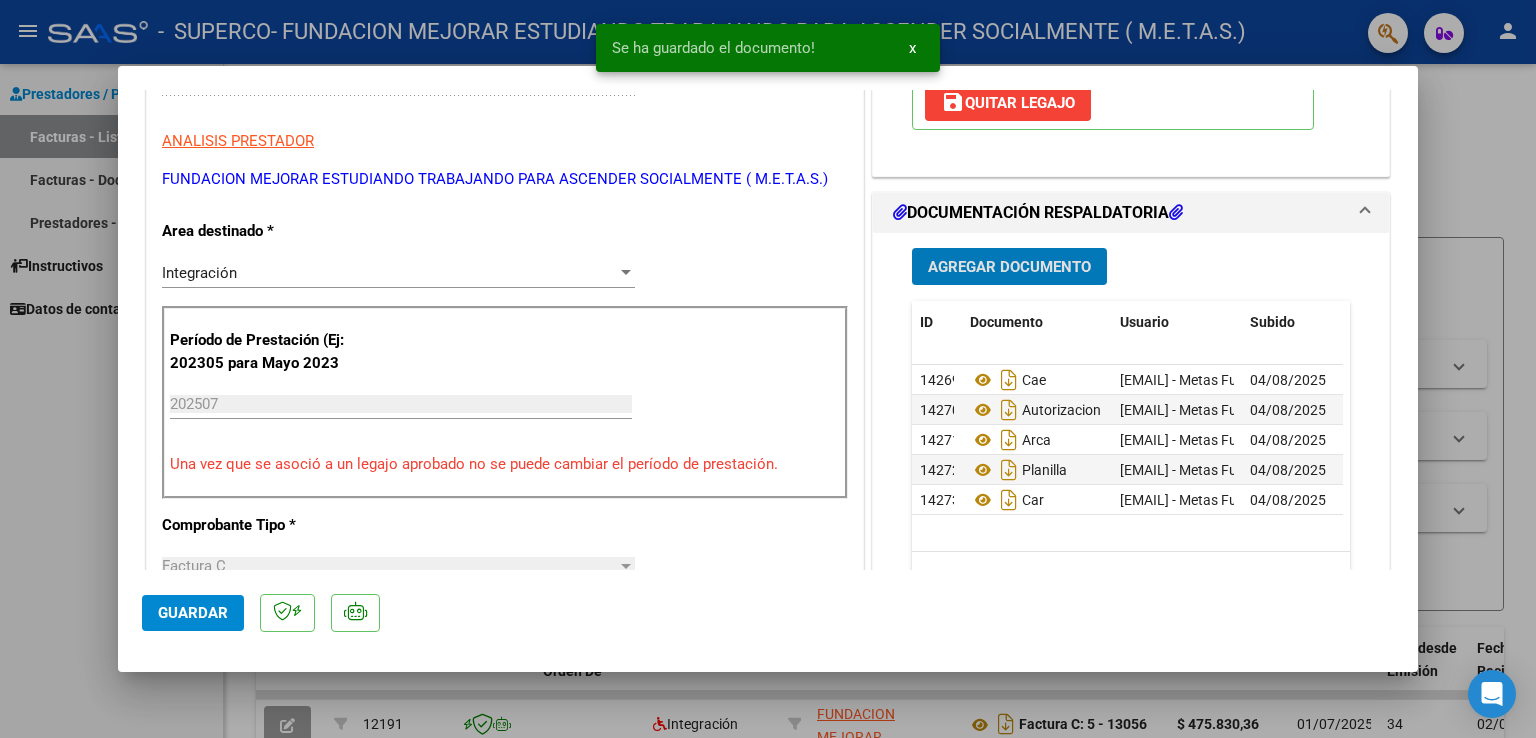 scroll, scrollTop: 500, scrollLeft: 0, axis: vertical 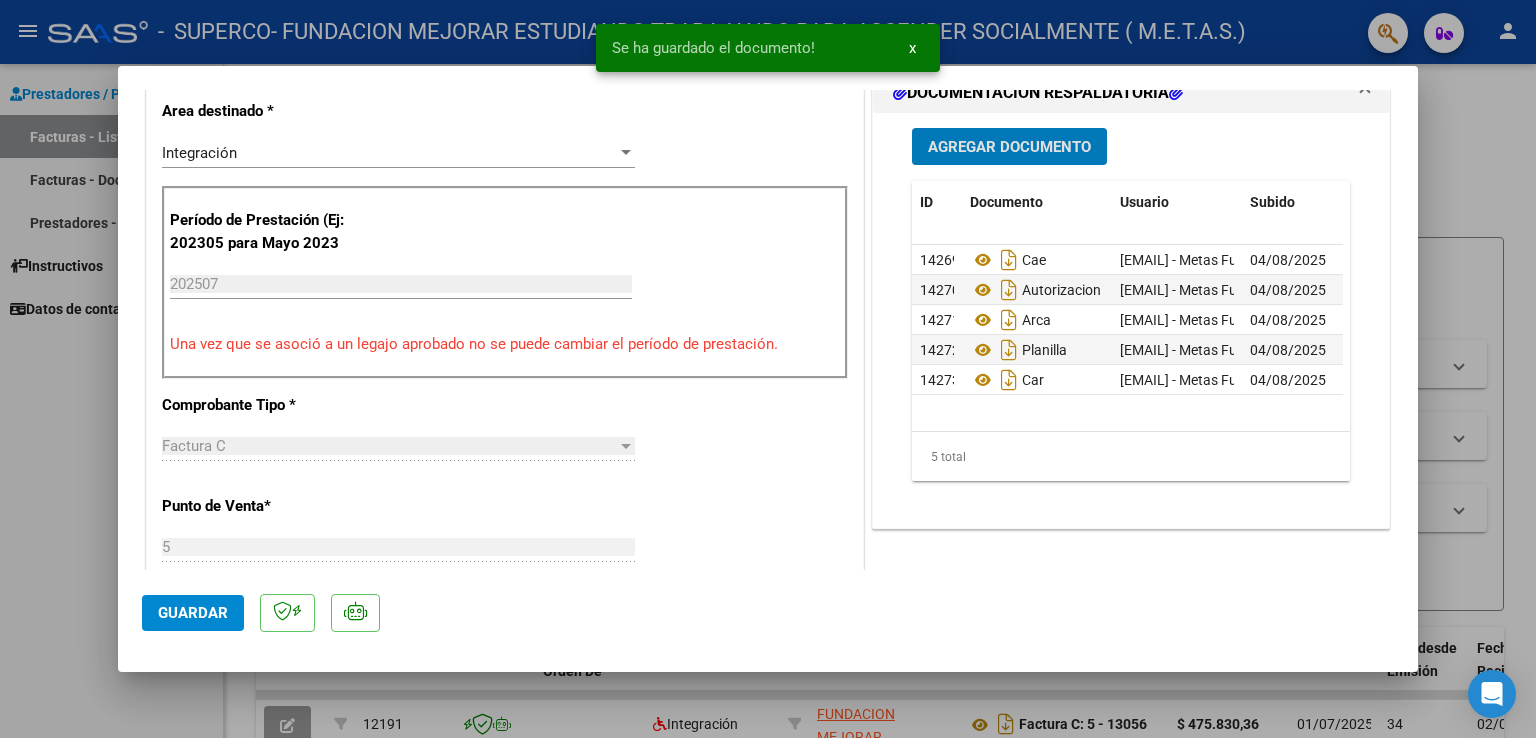 click on "Guardar" 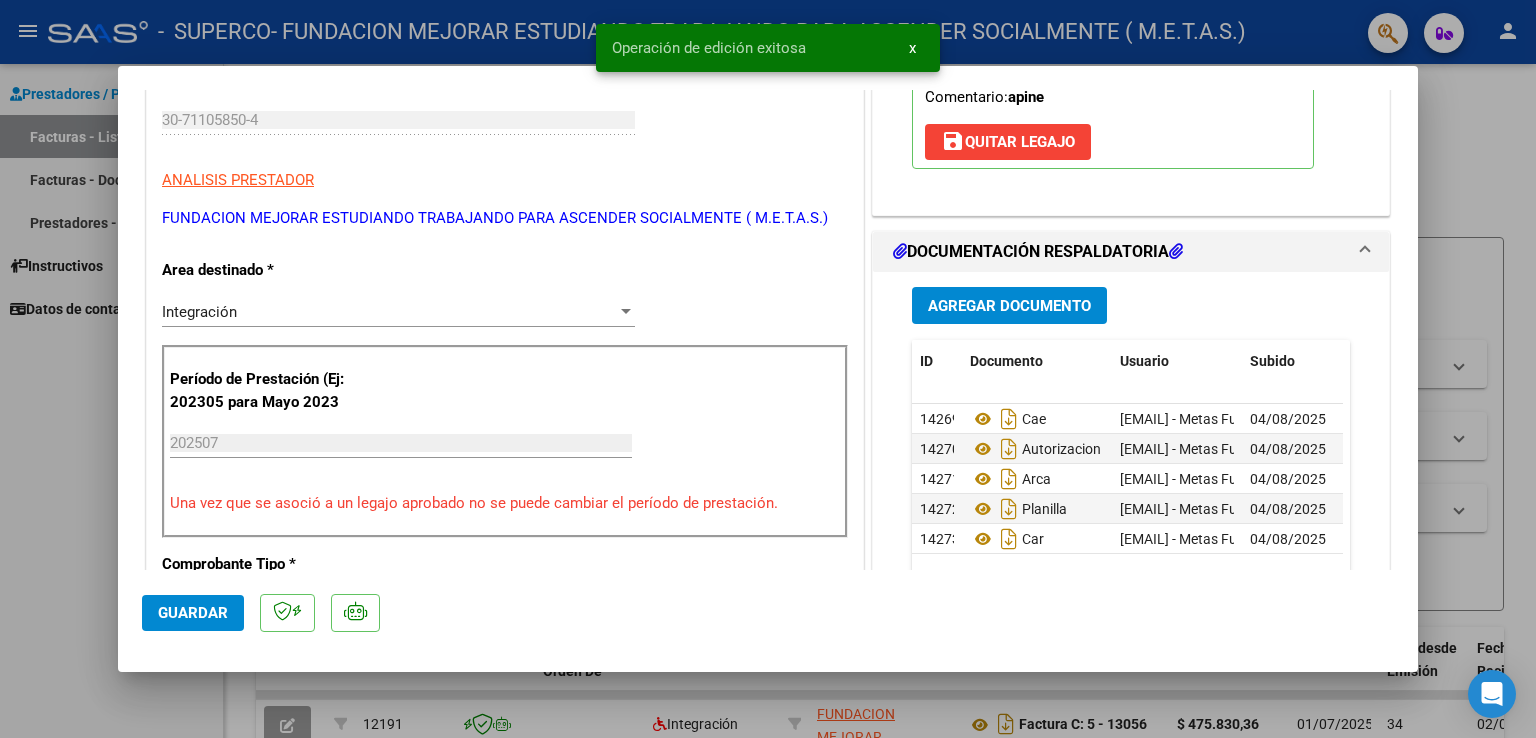 scroll, scrollTop: 400, scrollLeft: 0, axis: vertical 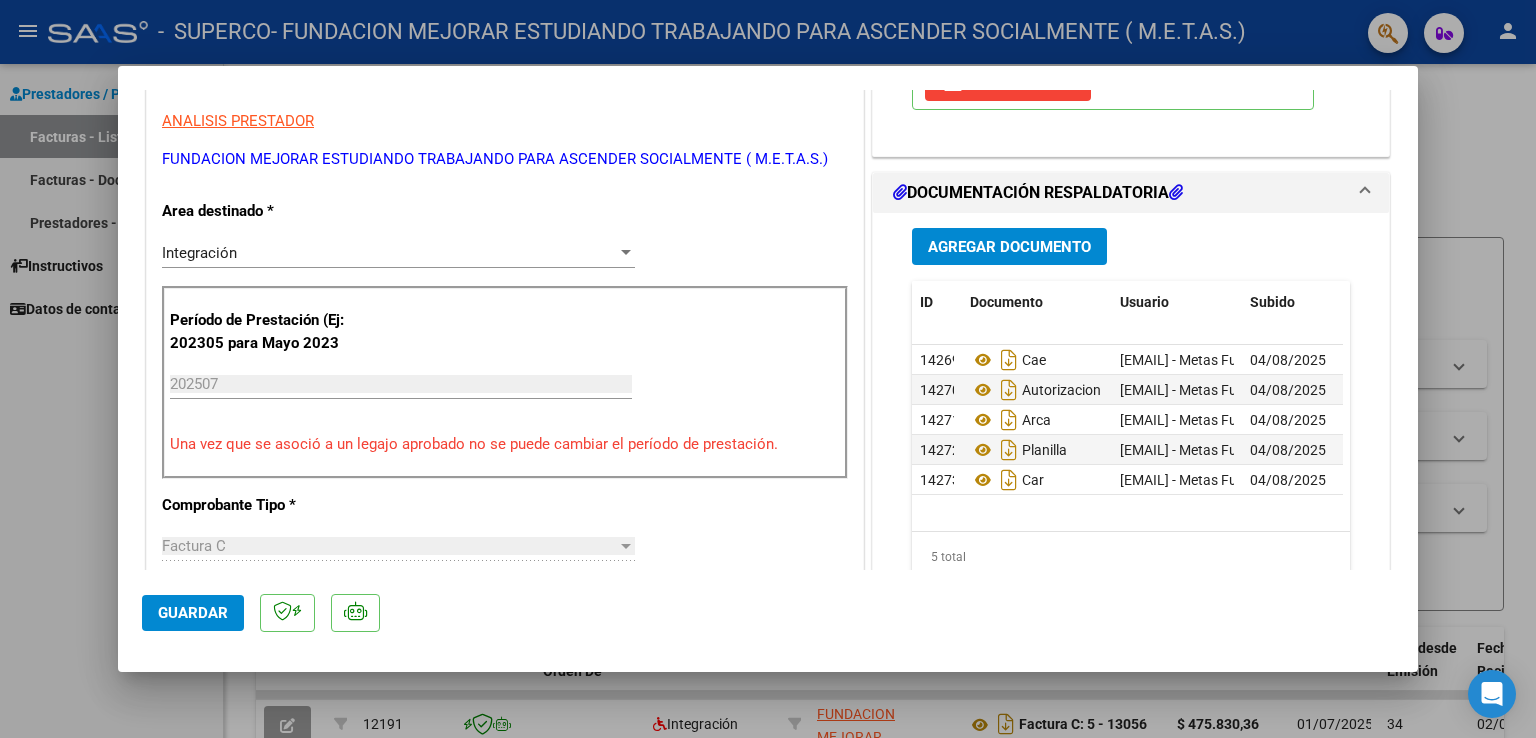 click at bounding box center [768, 369] 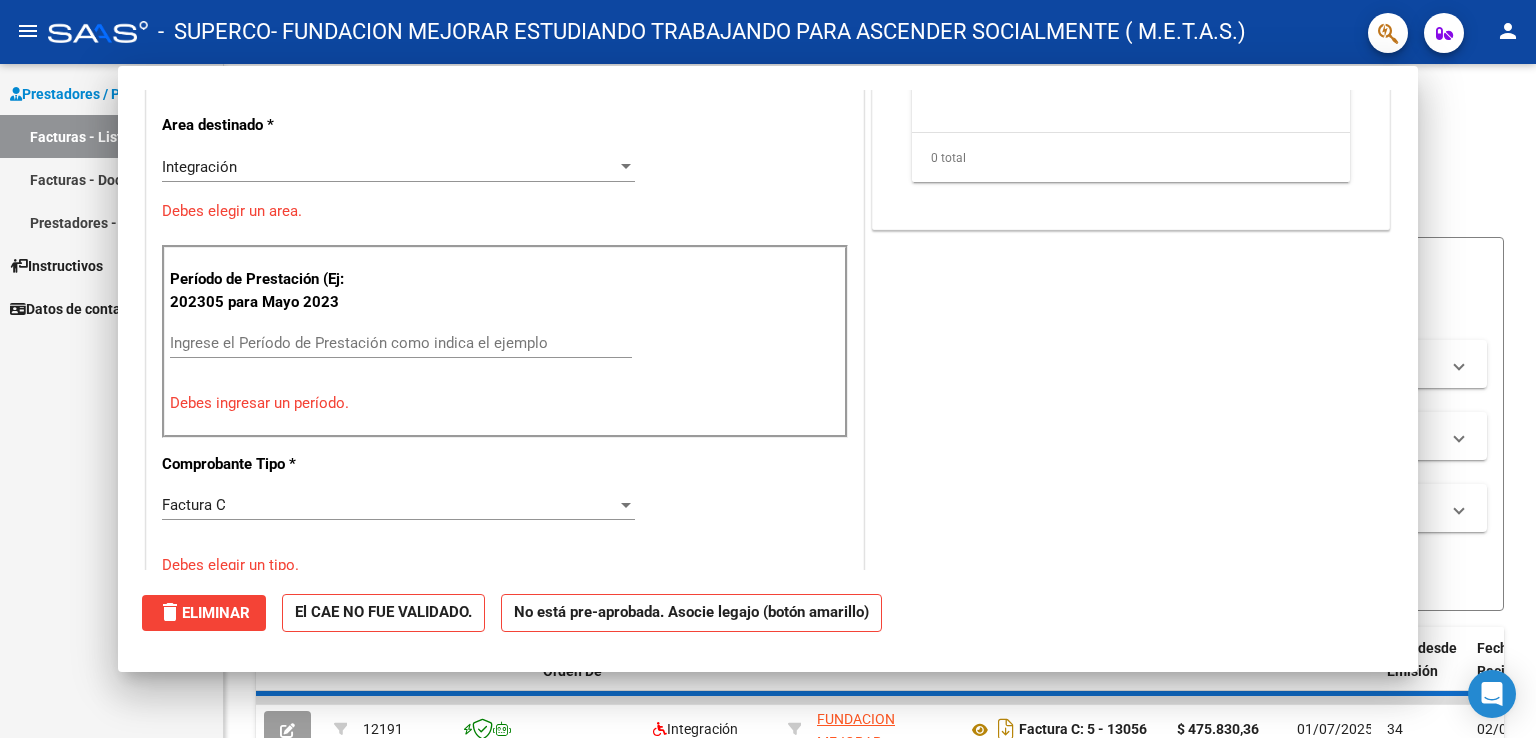 scroll, scrollTop: 0, scrollLeft: 0, axis: both 